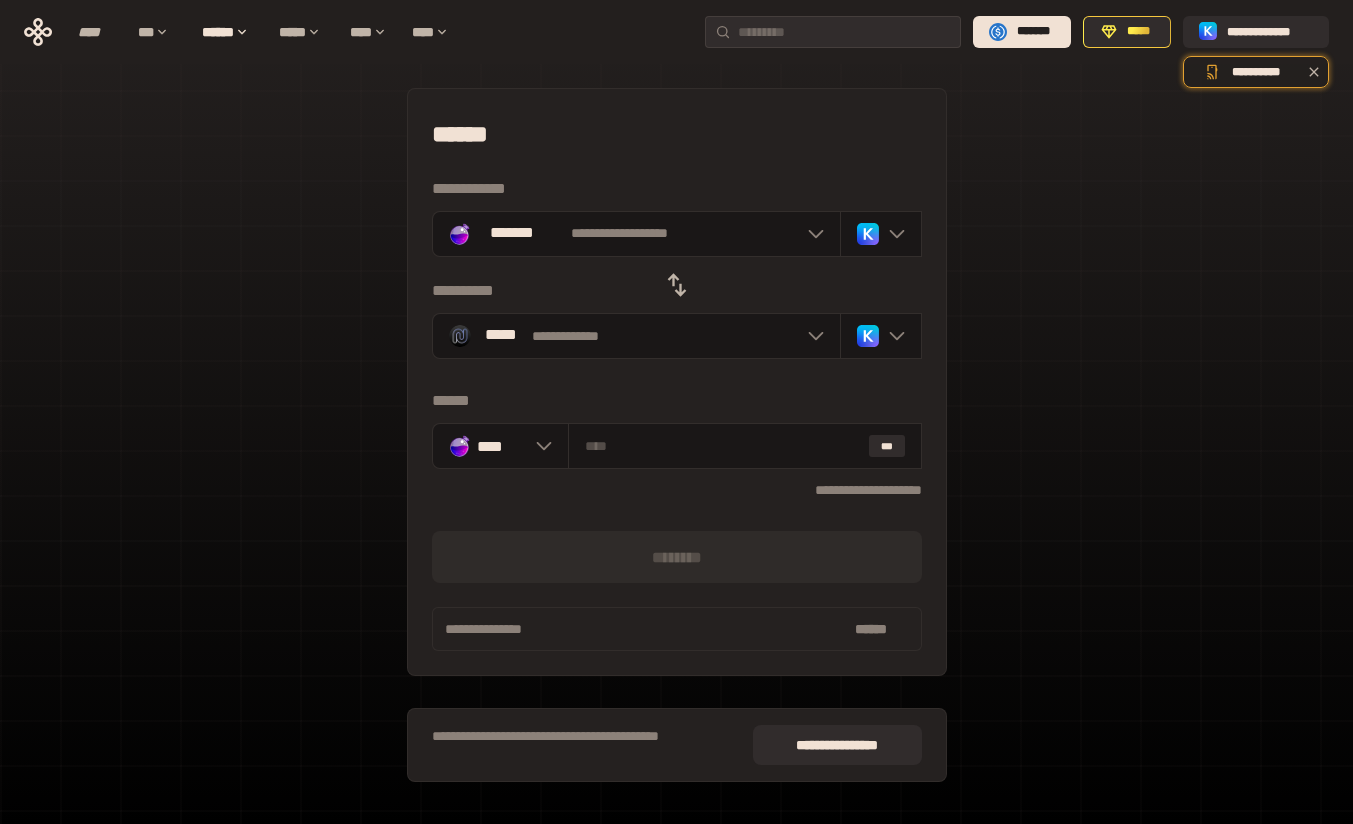 scroll, scrollTop: 0, scrollLeft: 0, axis: both 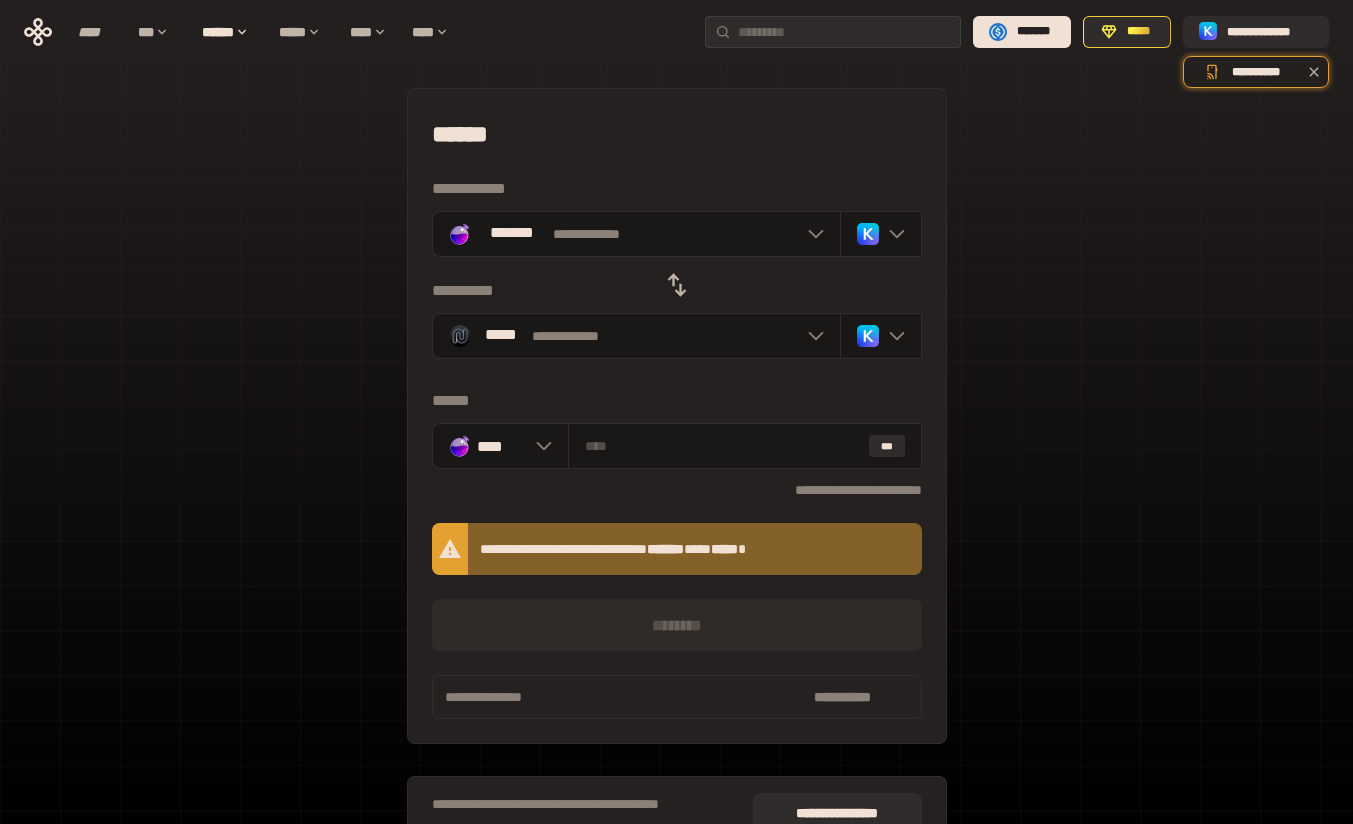 click on "**********" at bounding box center (636, 336) 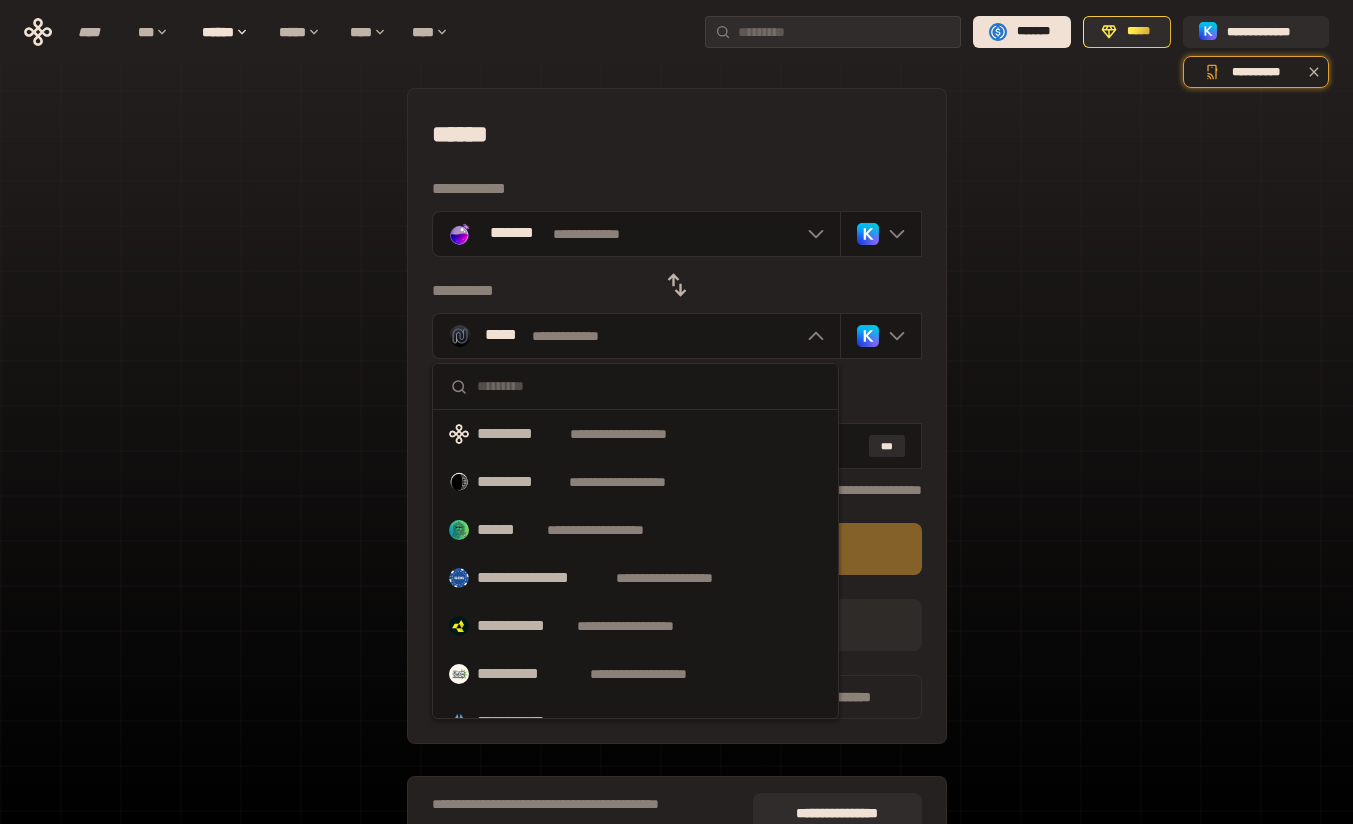 click on "**********" at bounding box center [635, 434] 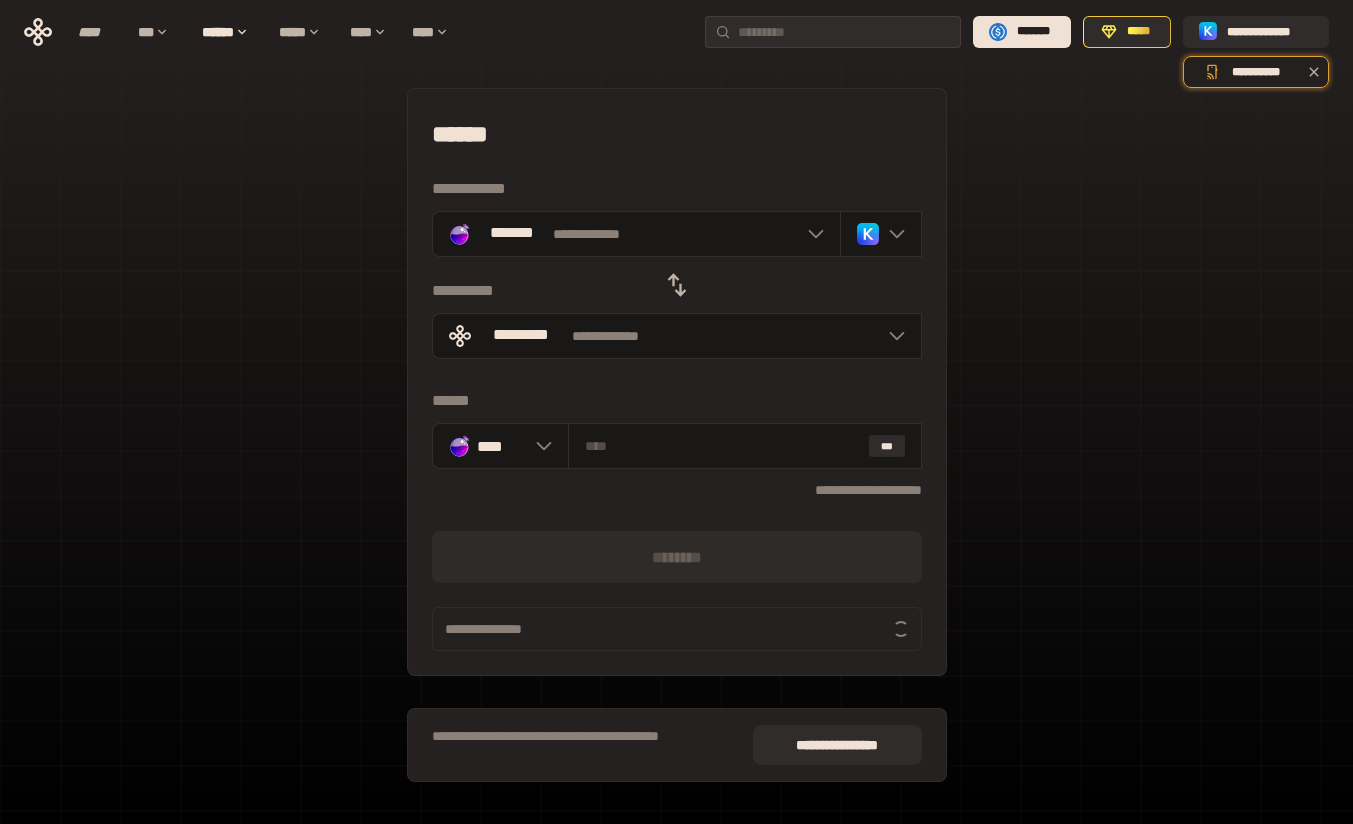click 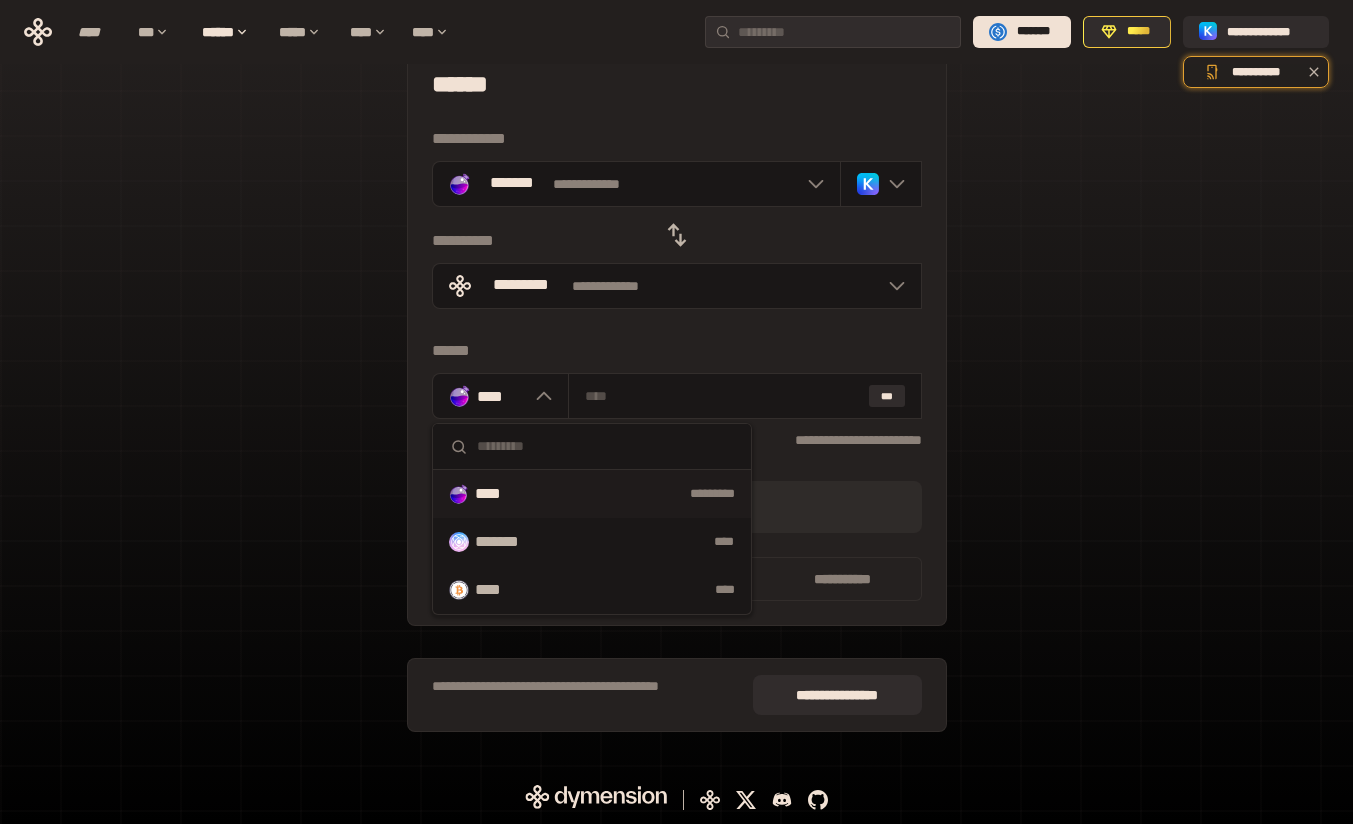 click on "[FIRST] [LAST] [STREET] [CITY] [STATE] [ZIP] [COUNTRY] [PHONE] [EMAIL] [SSN] [DLN] [CC] [DOB] [AGE] [ADDRESS] [CITY] [STATE] [ZIP] [COUNTRY] [PHONE] [EMAIL] [SSN] [DLN] [CC] [DOB] [AGE]" at bounding box center (676, 395) 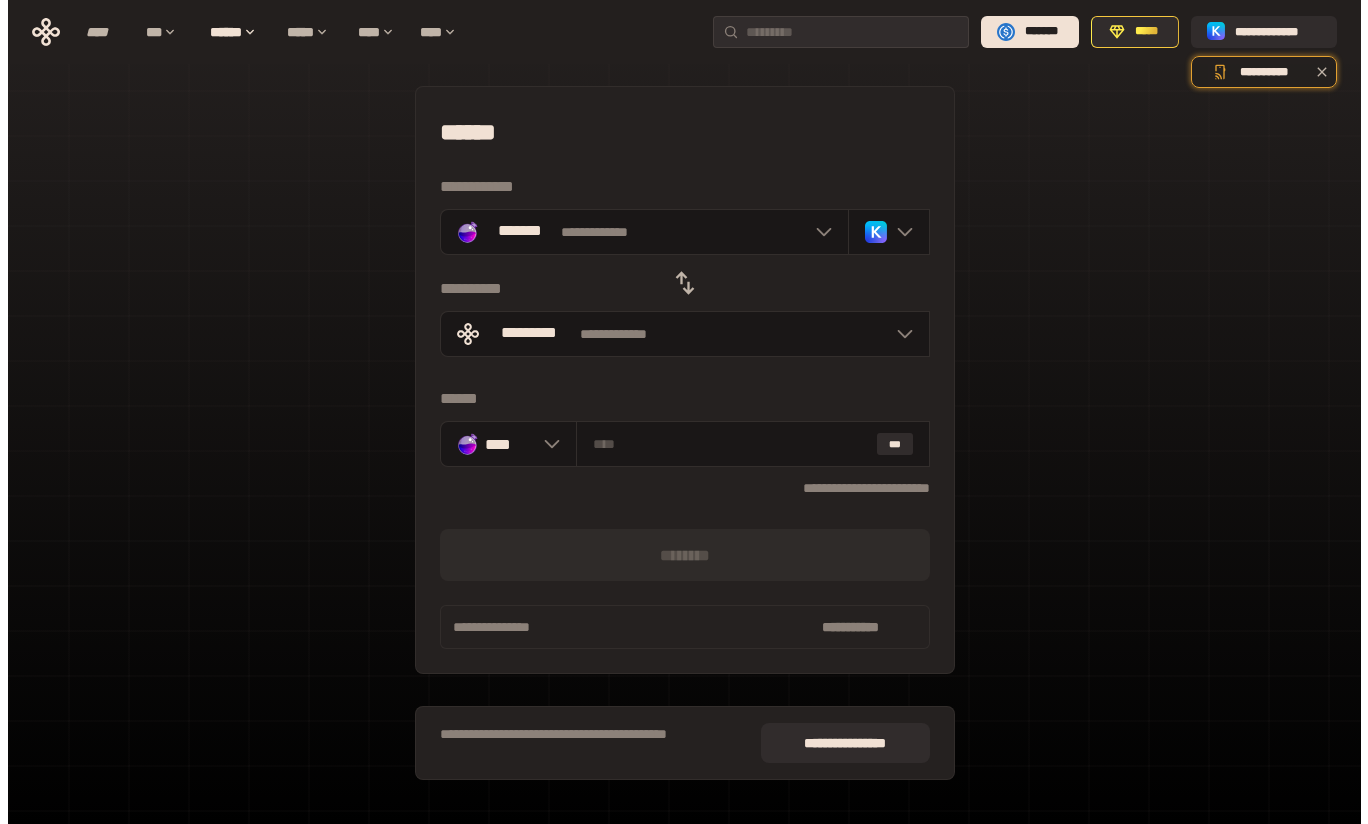 scroll, scrollTop: 0, scrollLeft: 0, axis: both 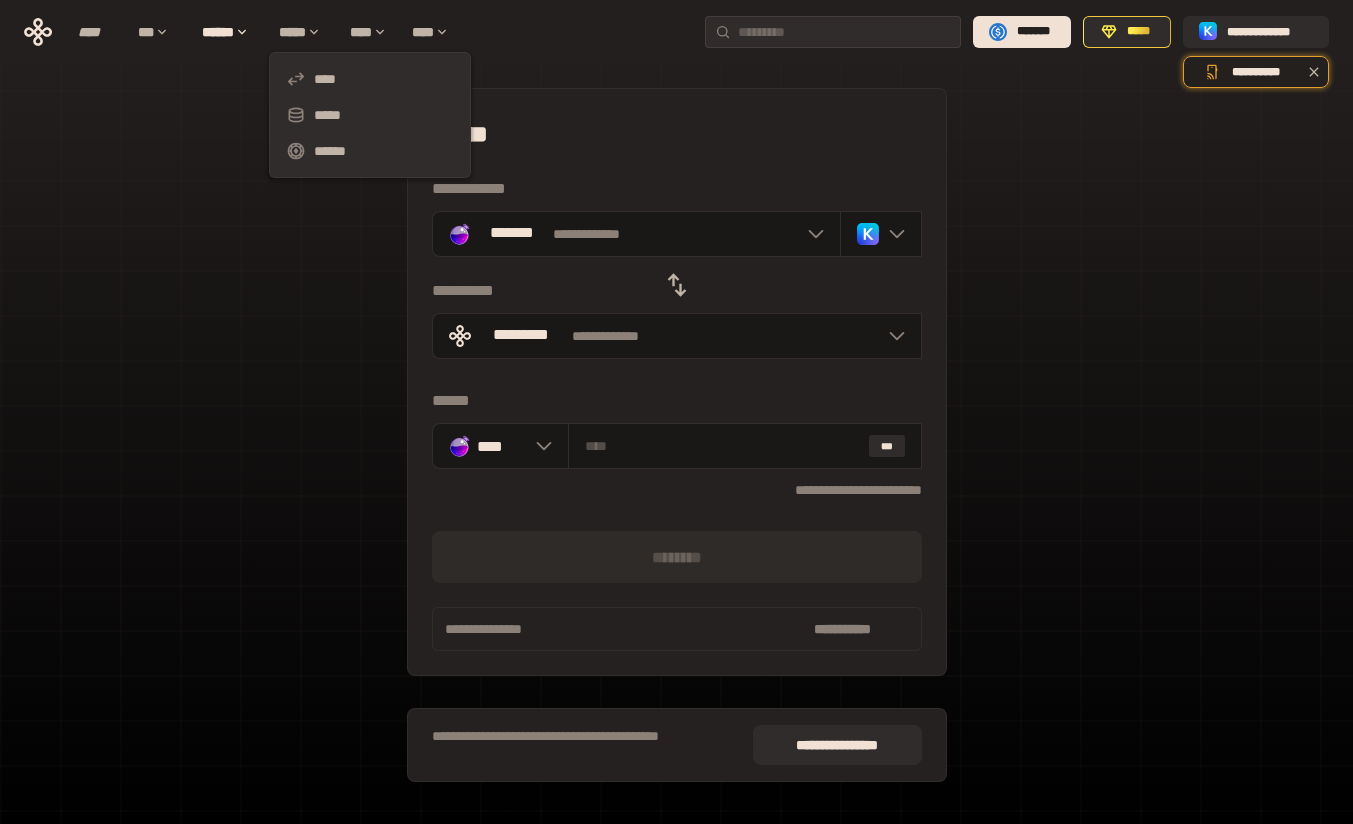 click on "****" at bounding box center (370, 79) 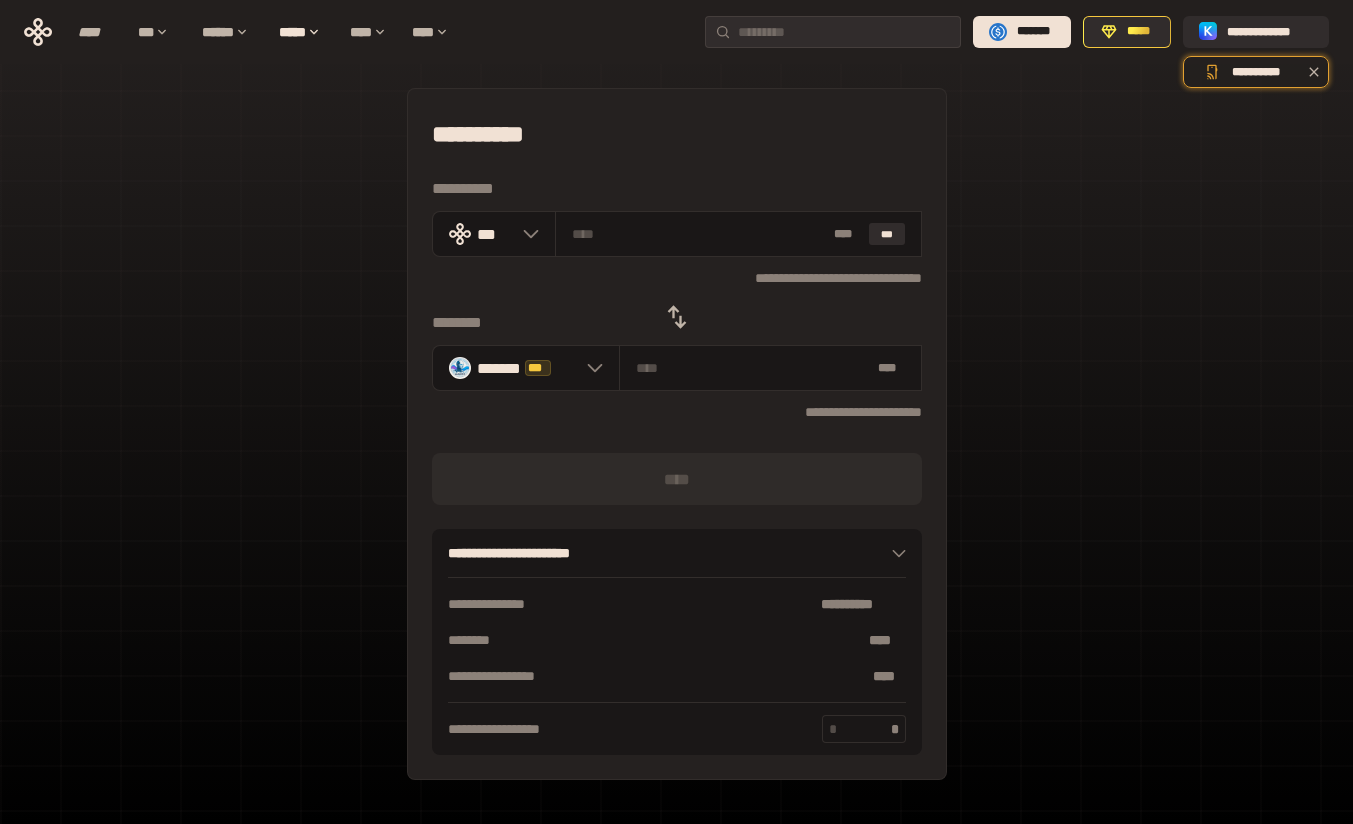 click 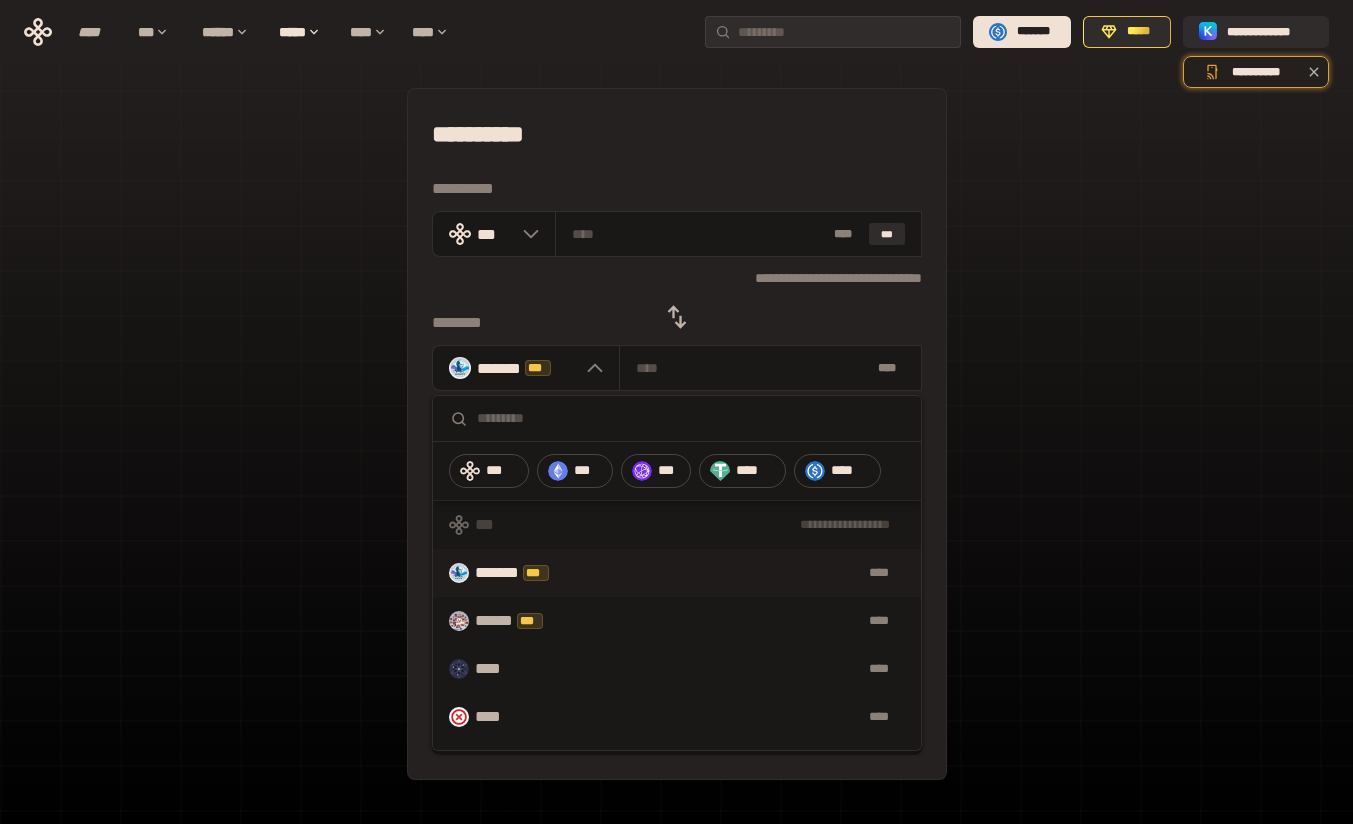 click on "****" at bounding box center (838, 471) 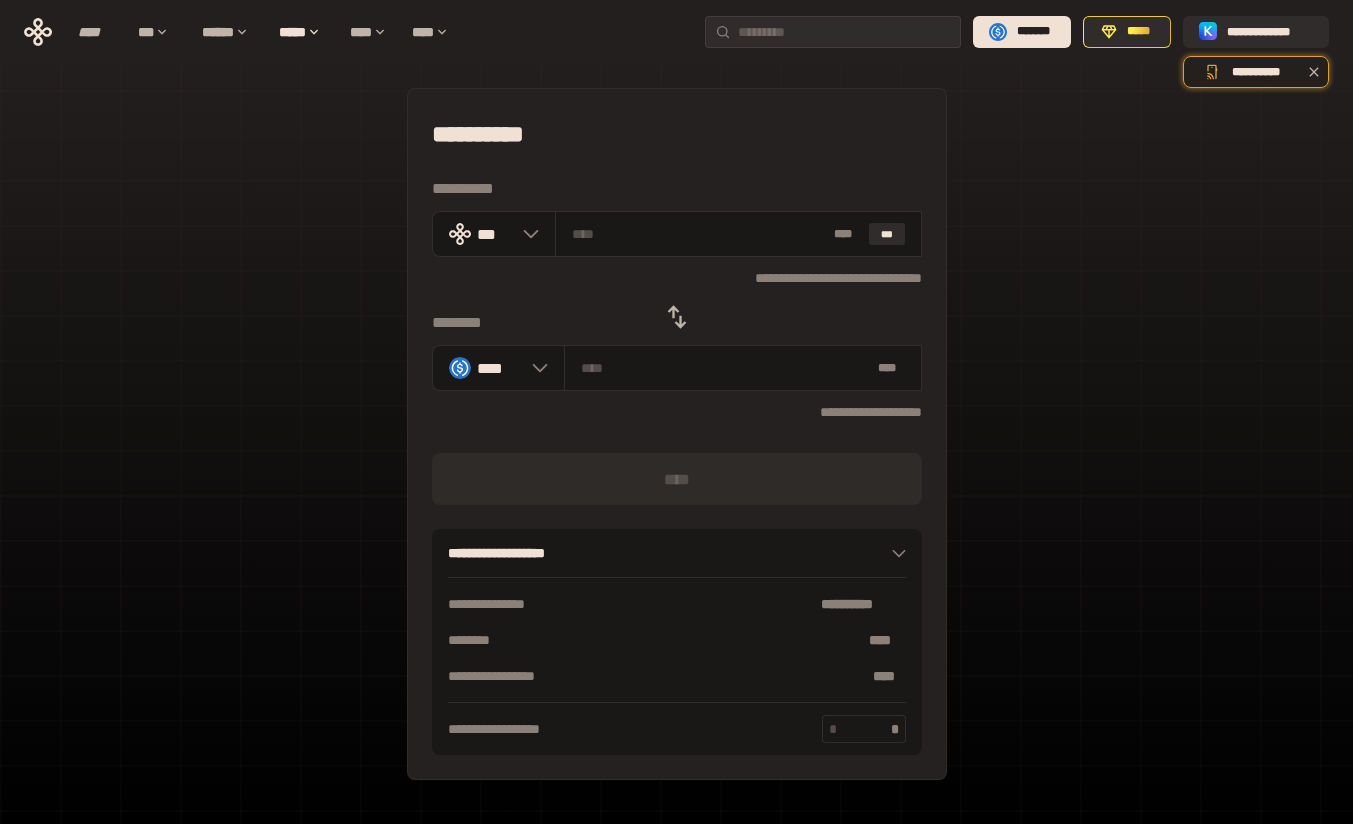click at bounding box center [699, 234] 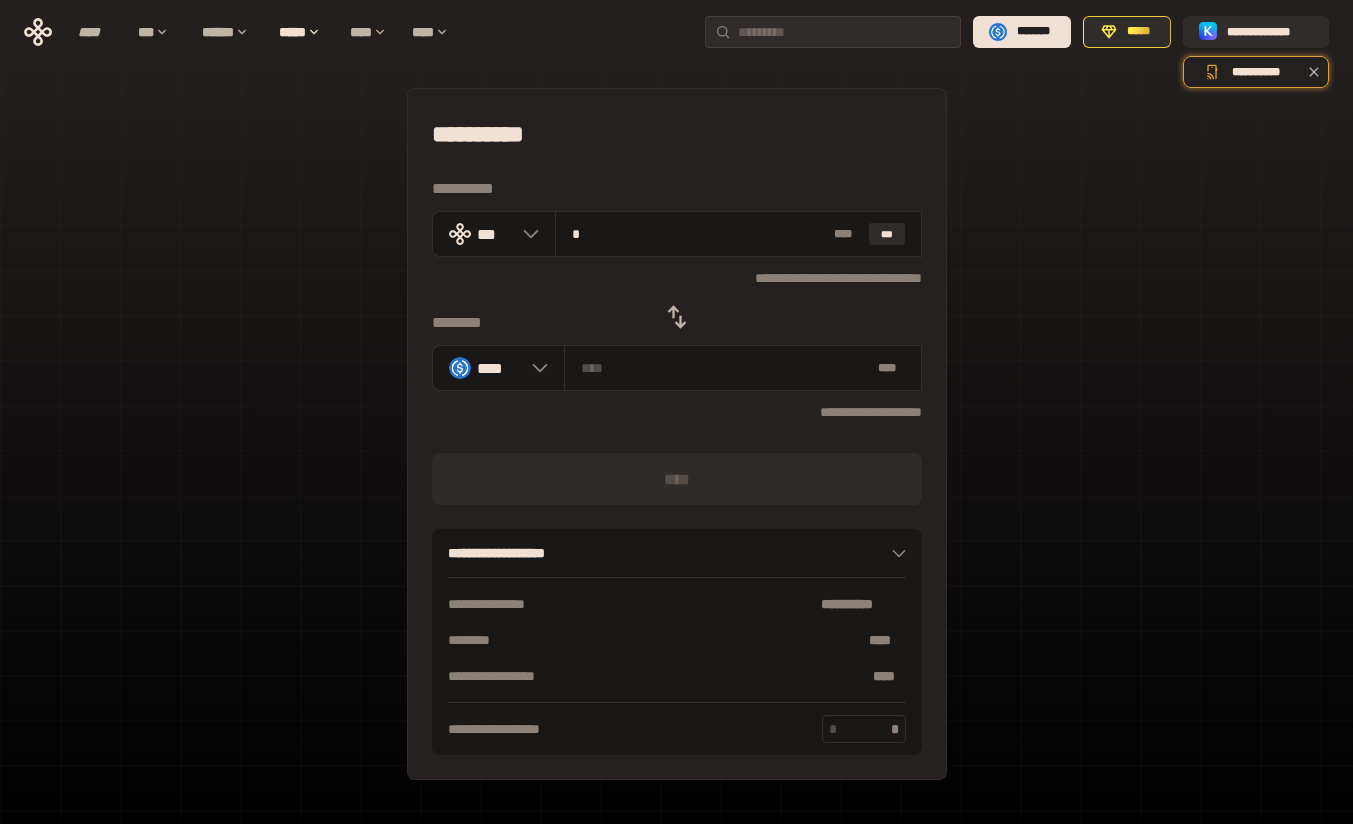type on "********" 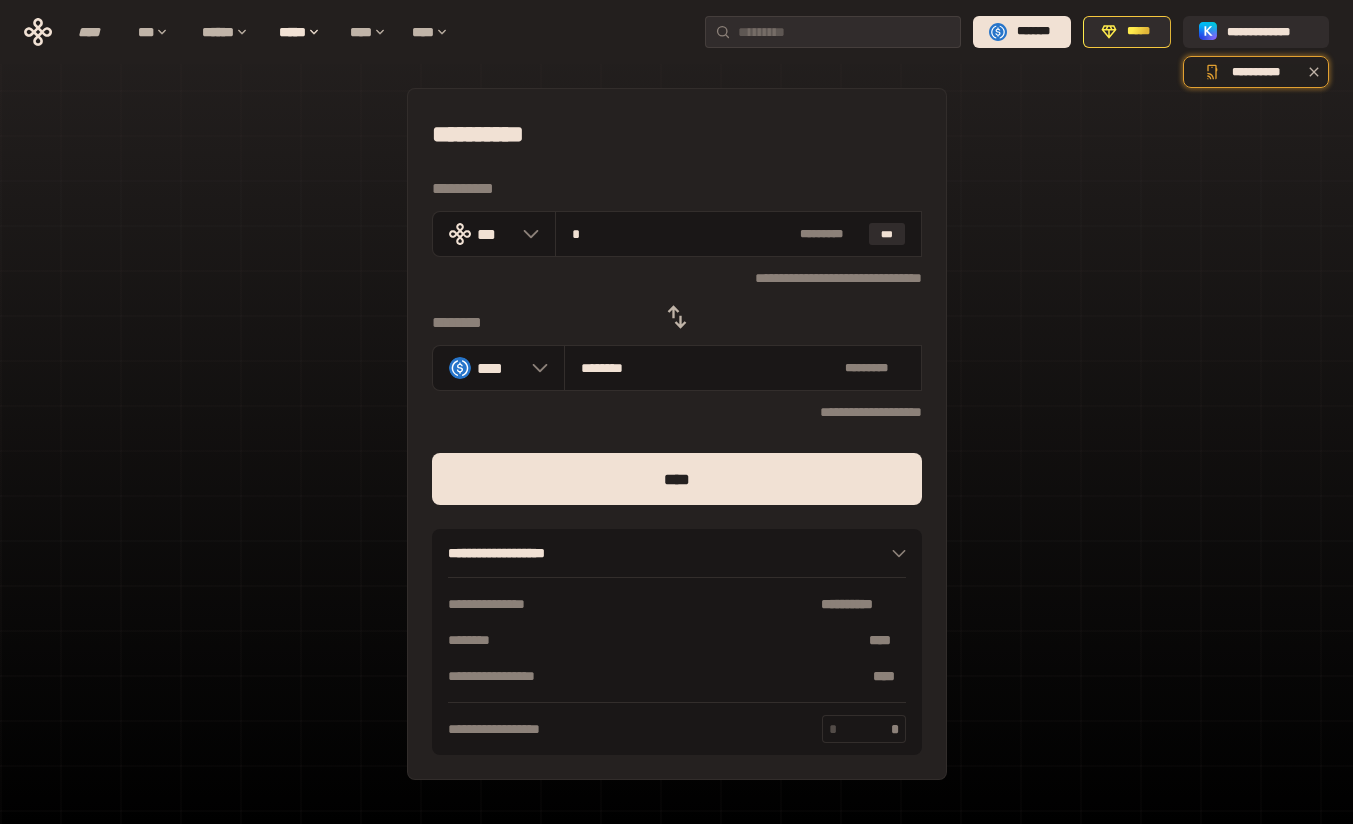 type on "**" 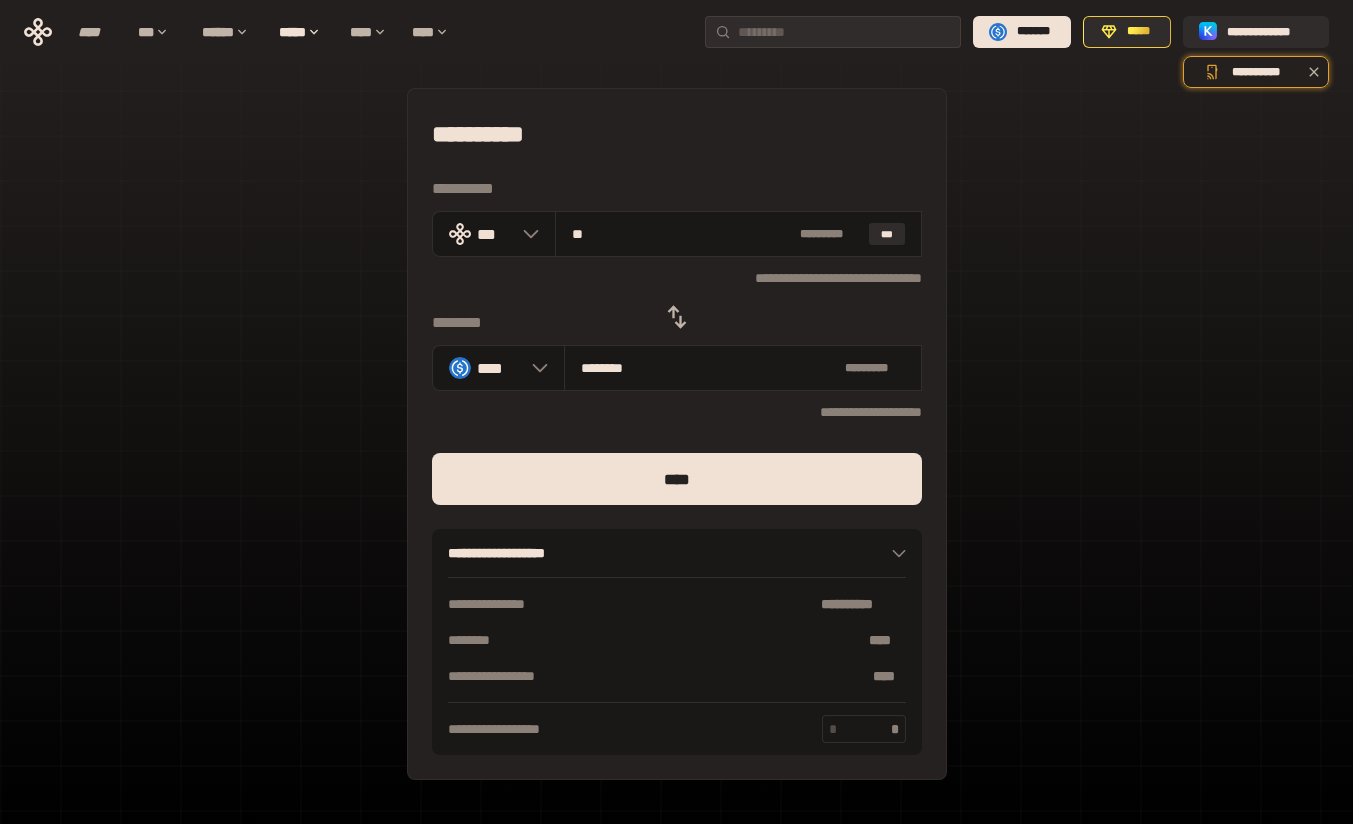 type on "********" 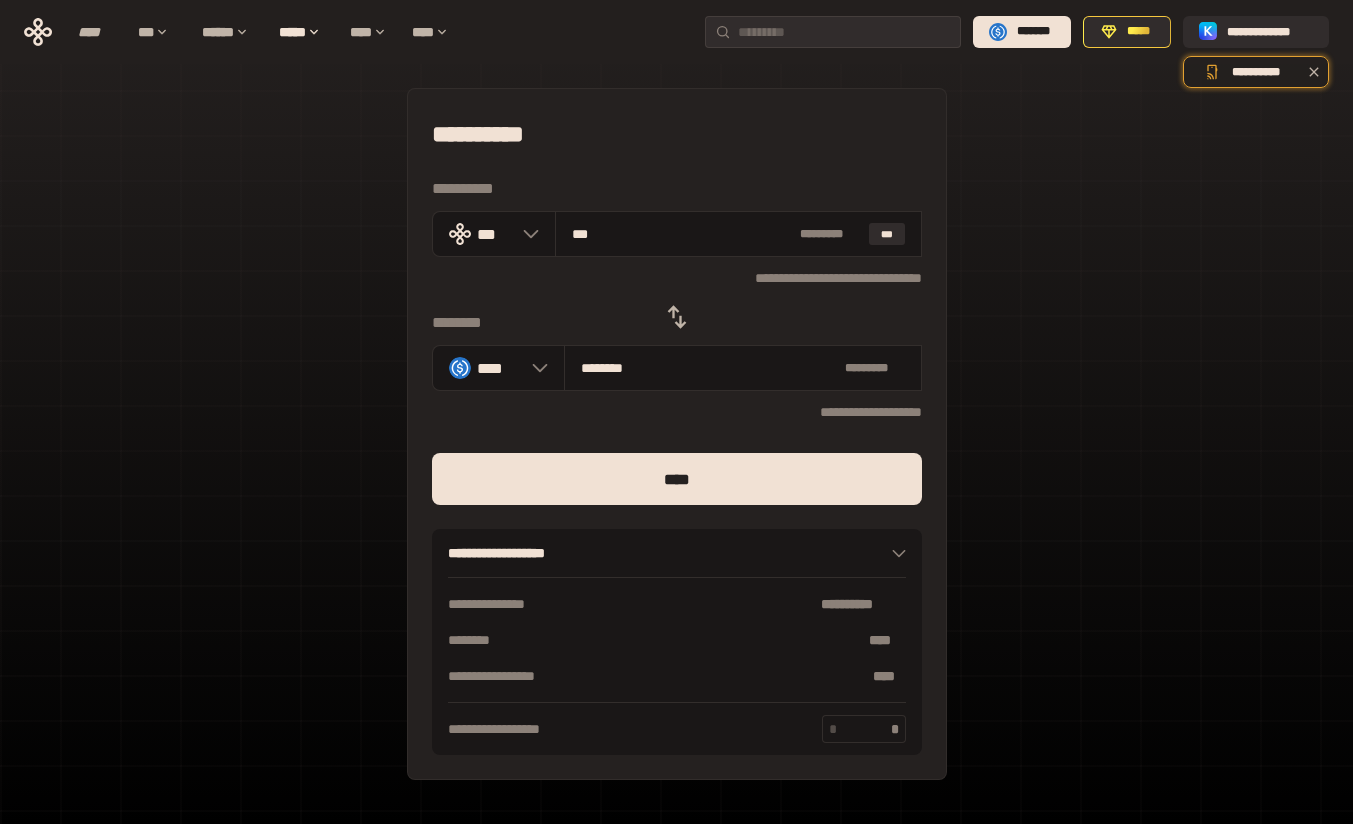 type on "*********" 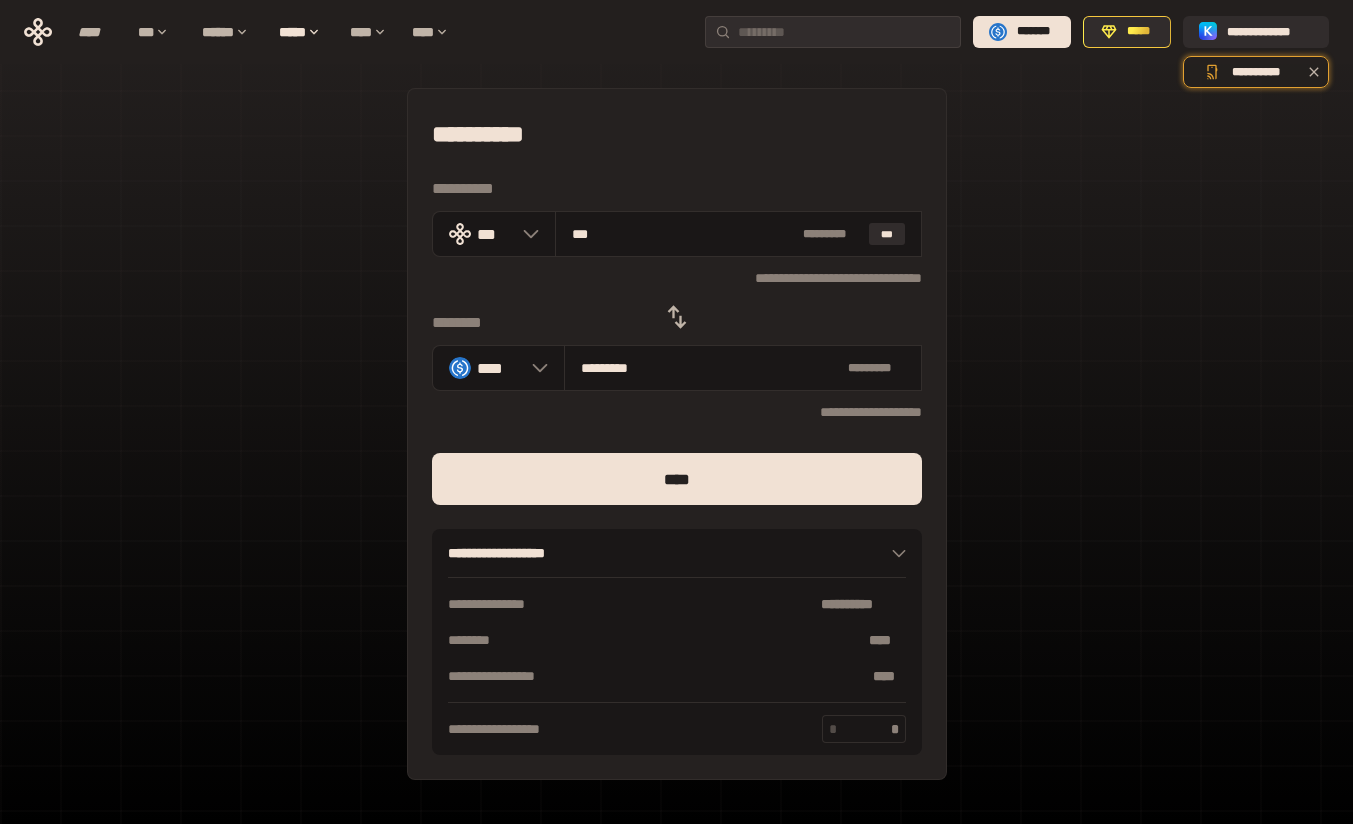 type on "***" 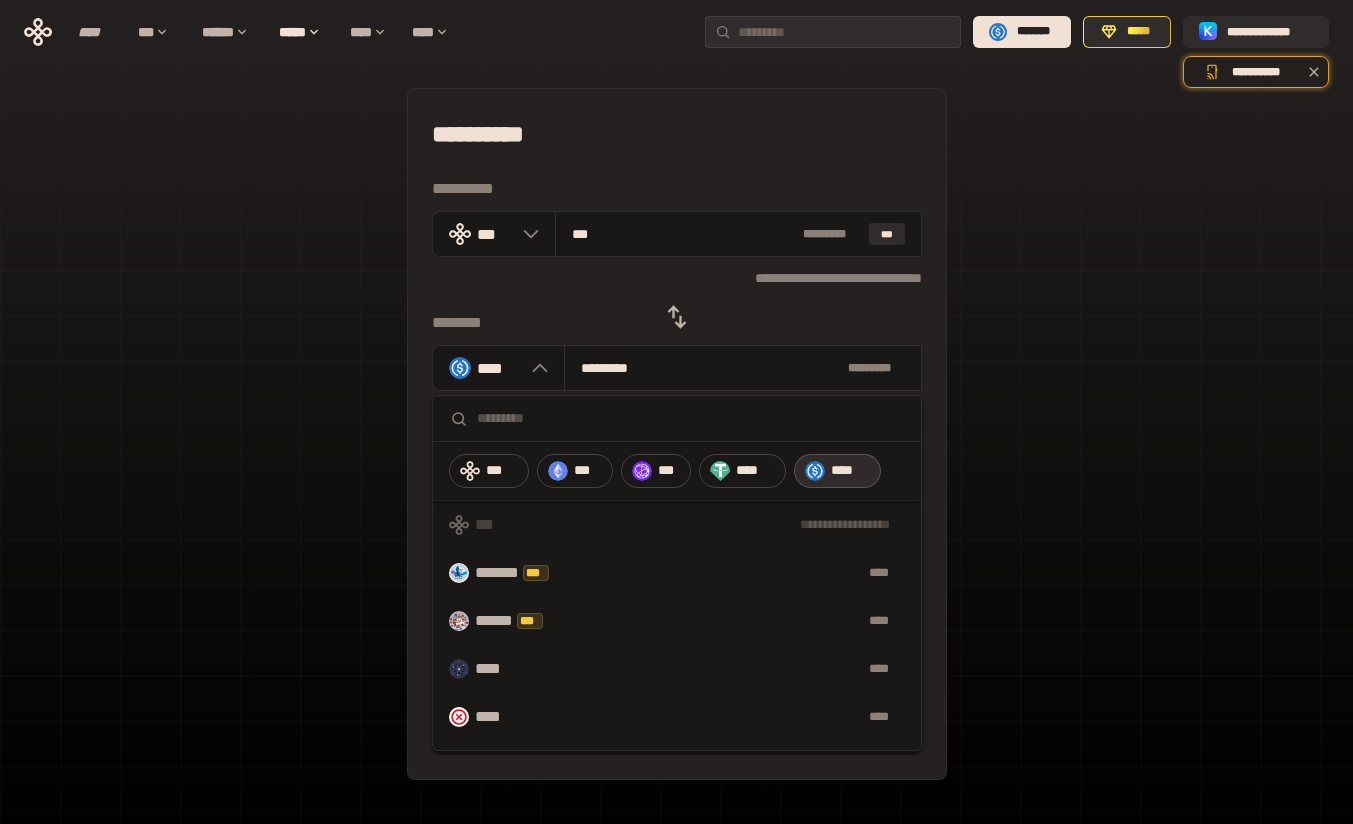 click at bounding box center [642, 471] 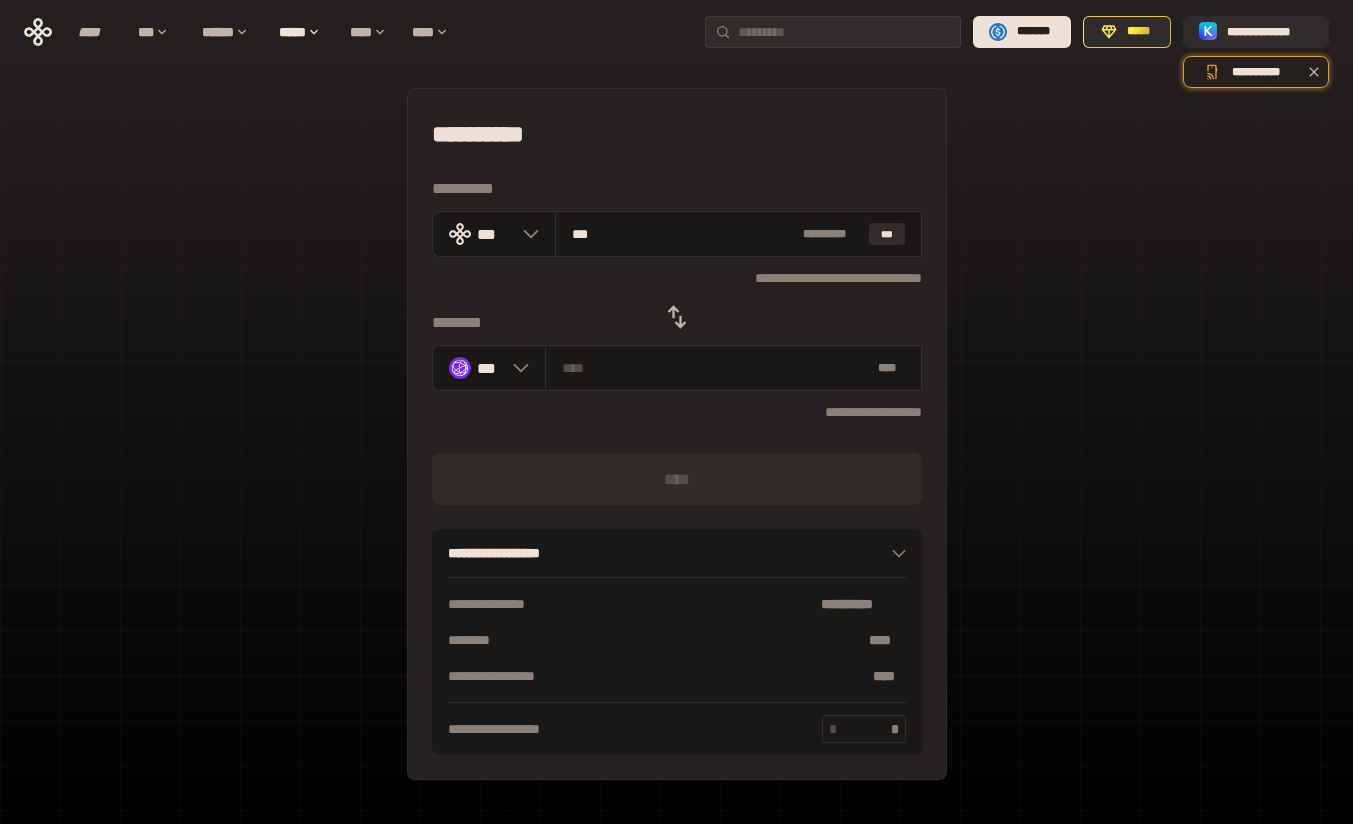 click on "*** * ******* ***" at bounding box center [738, 234] 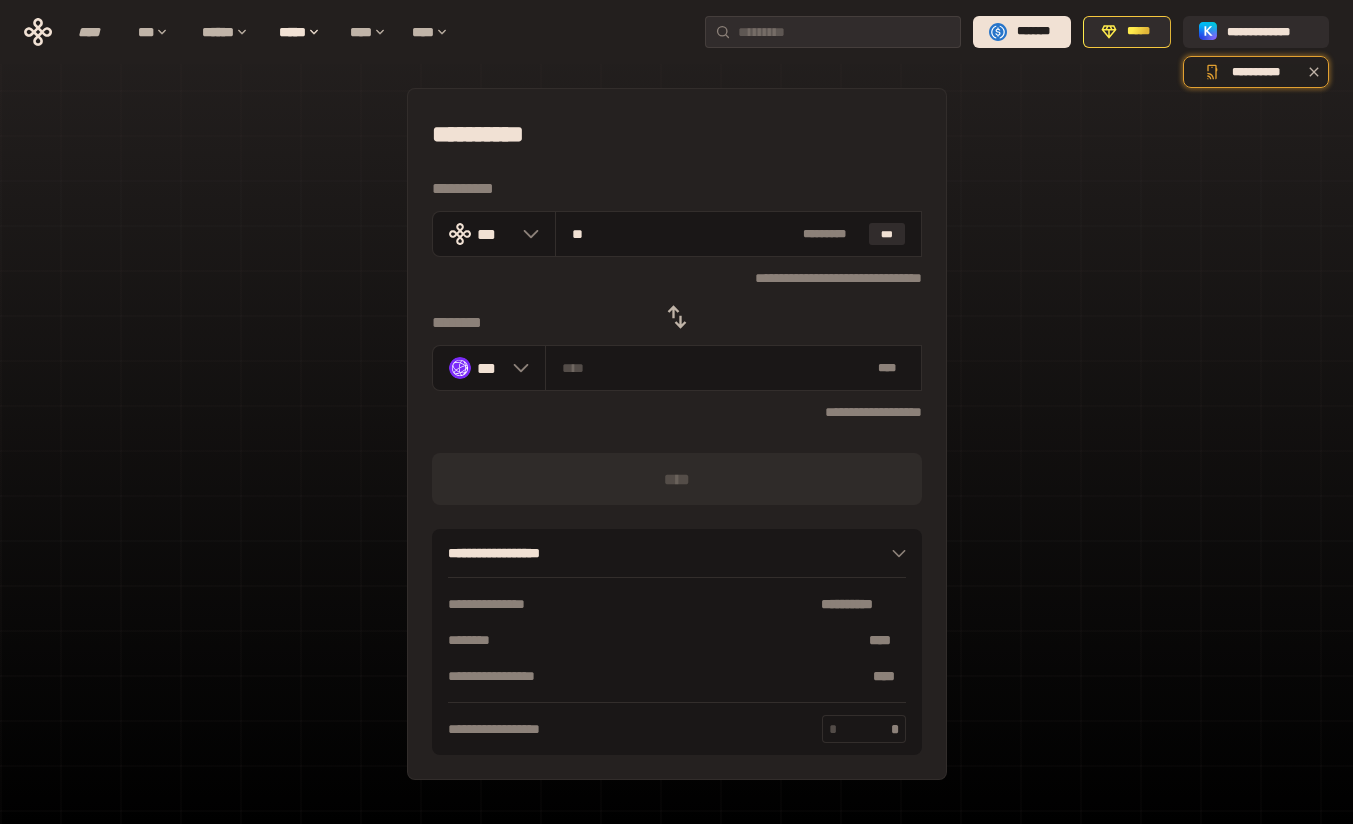 type on "********" 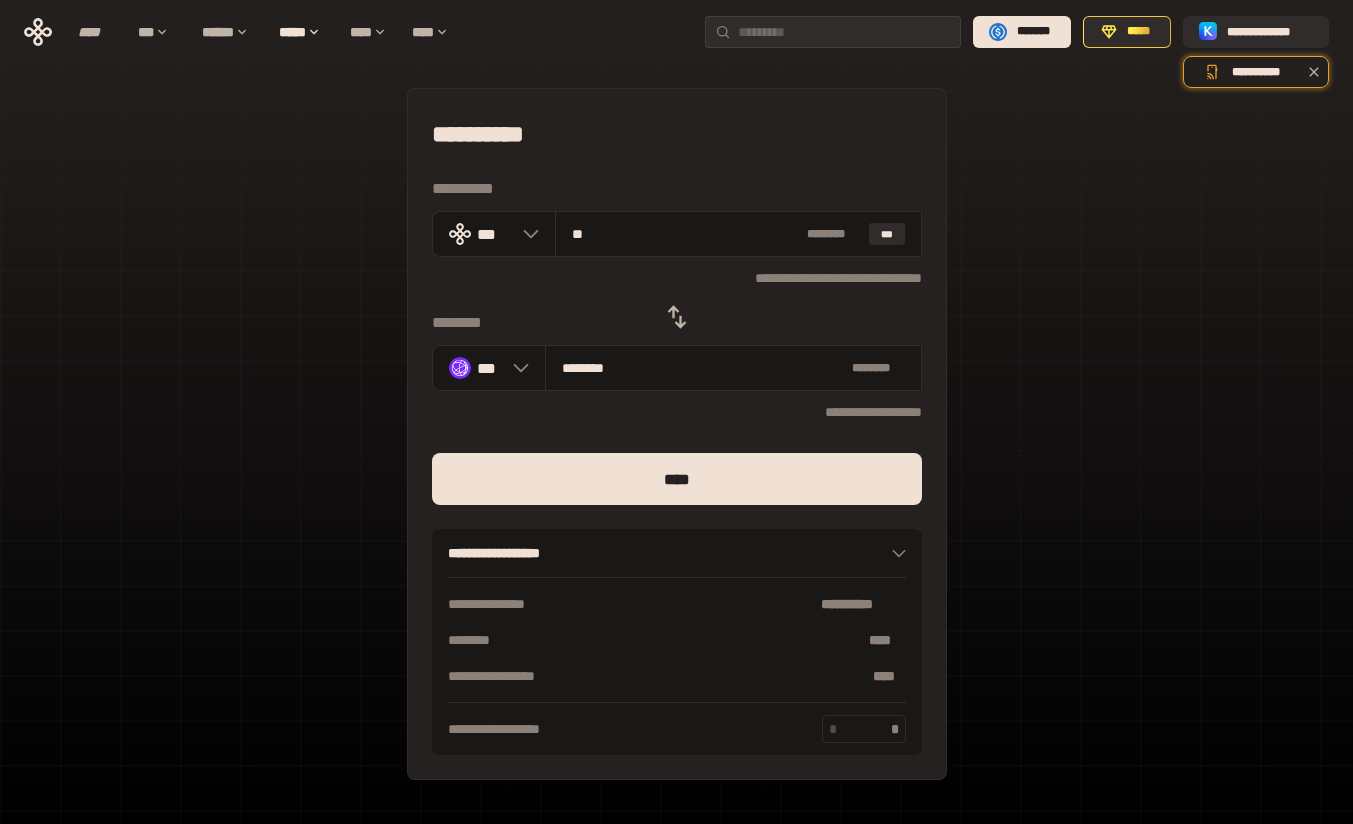 type on "***" 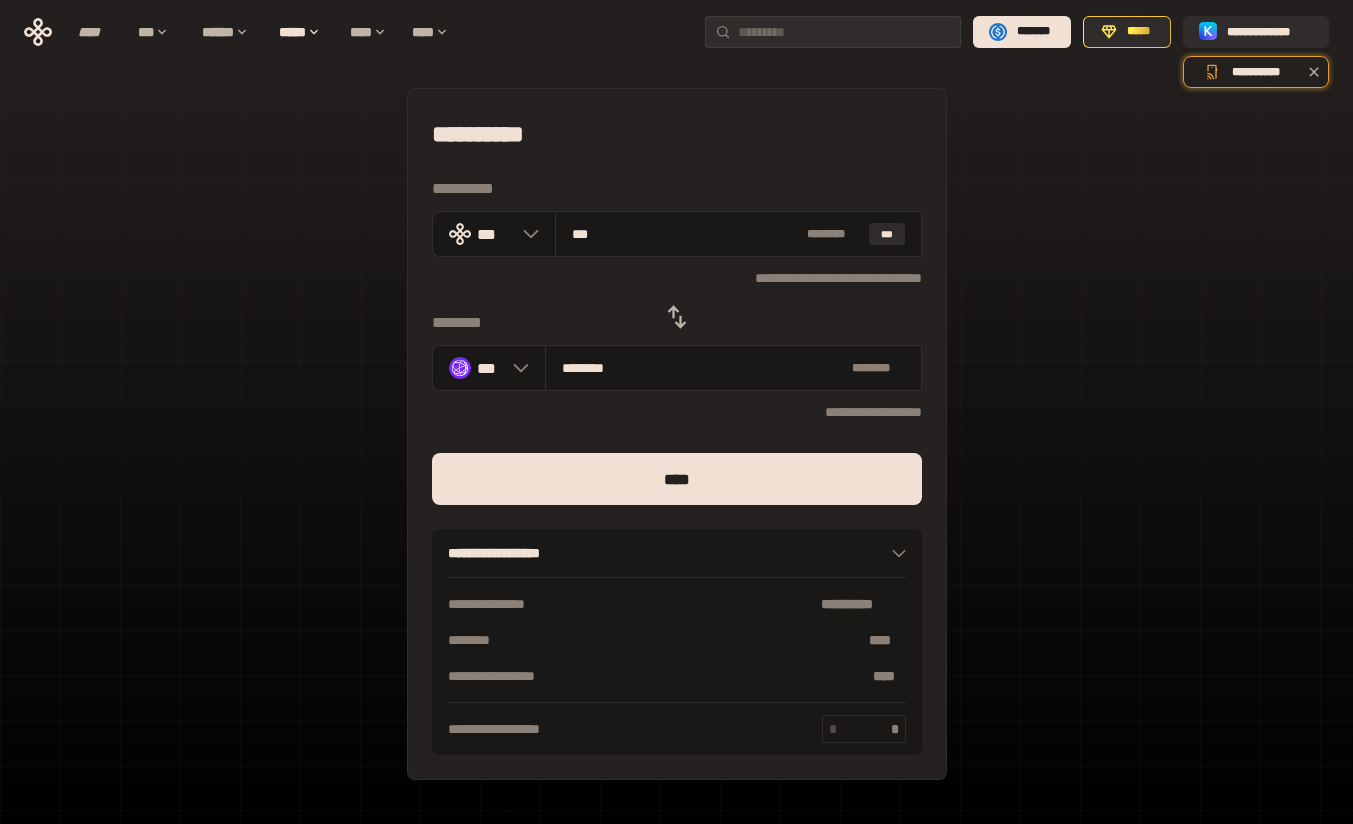 type on "********" 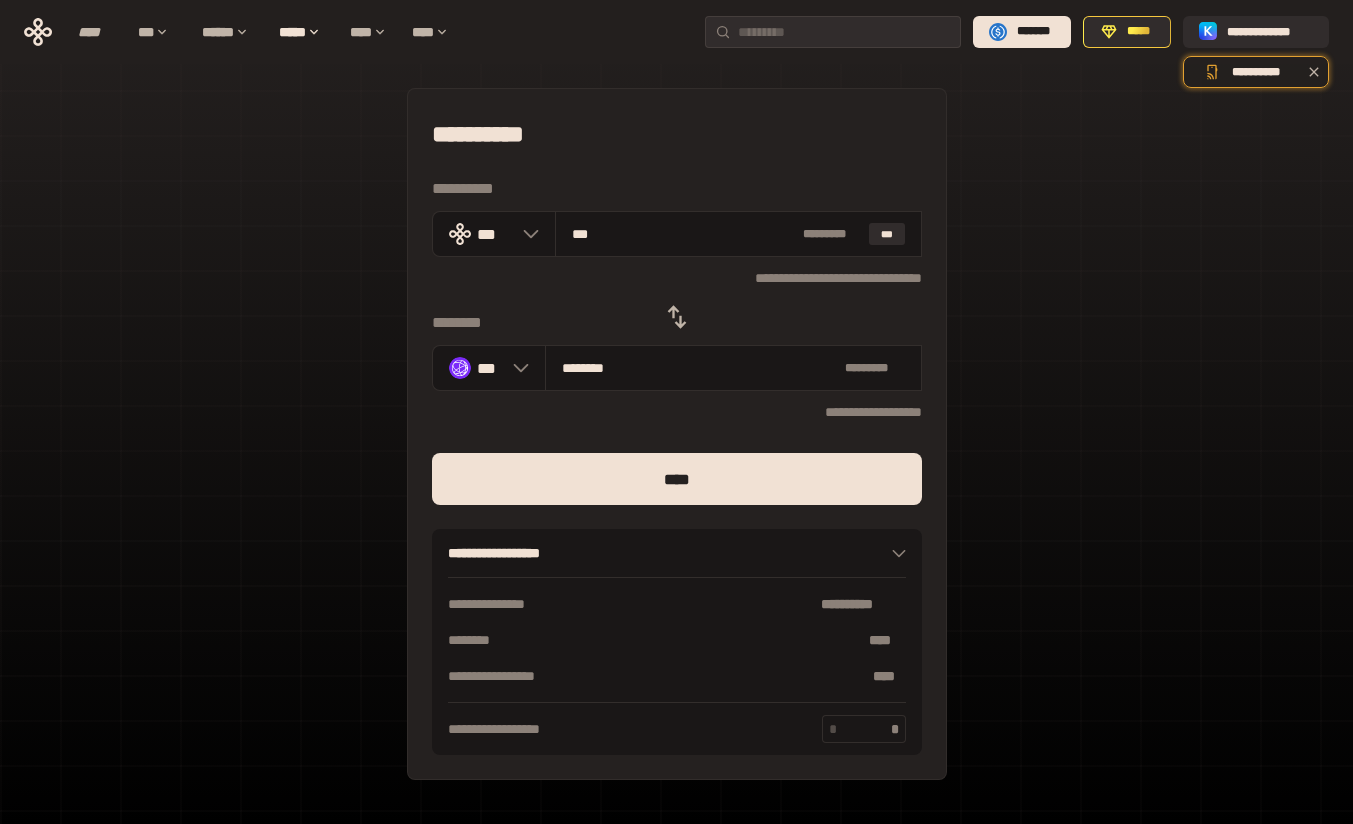 click 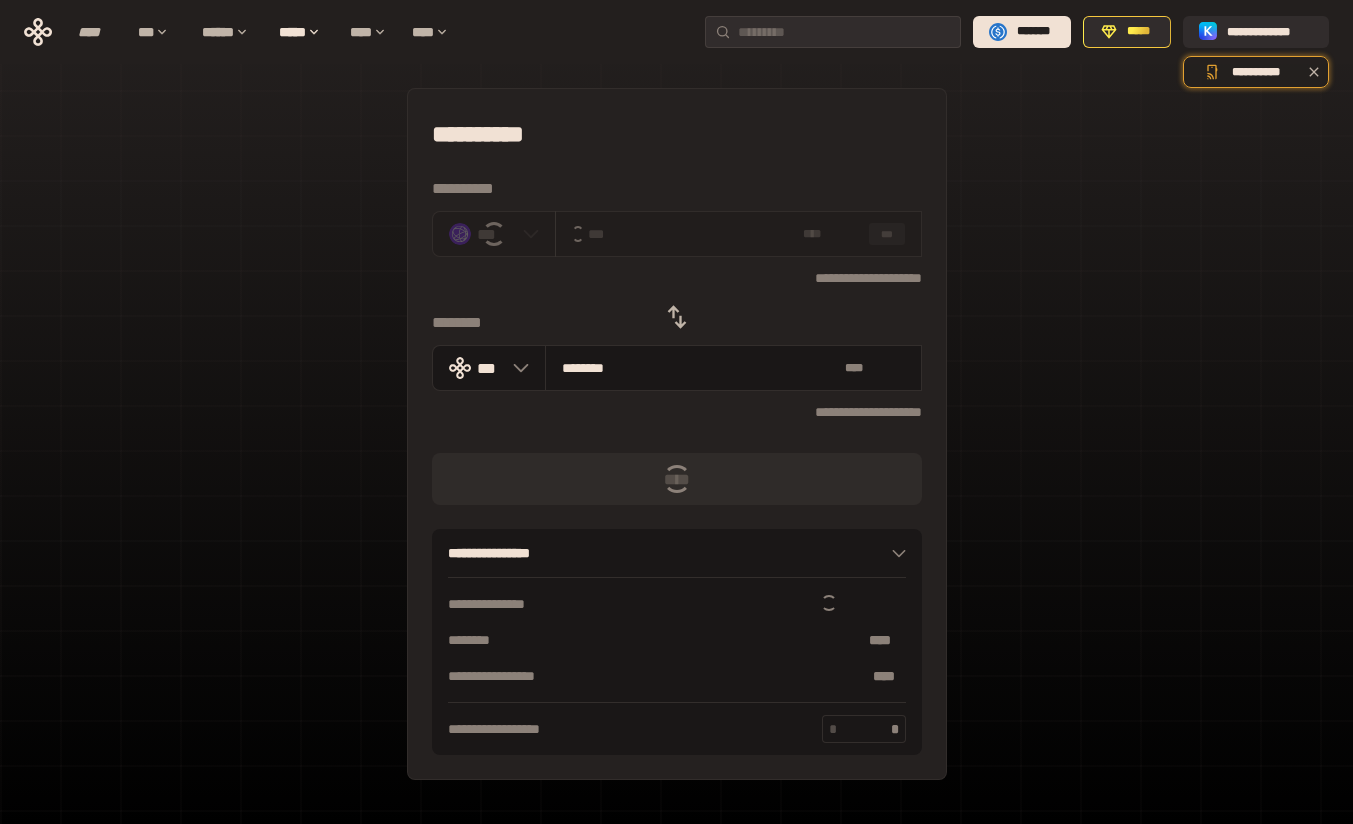 type 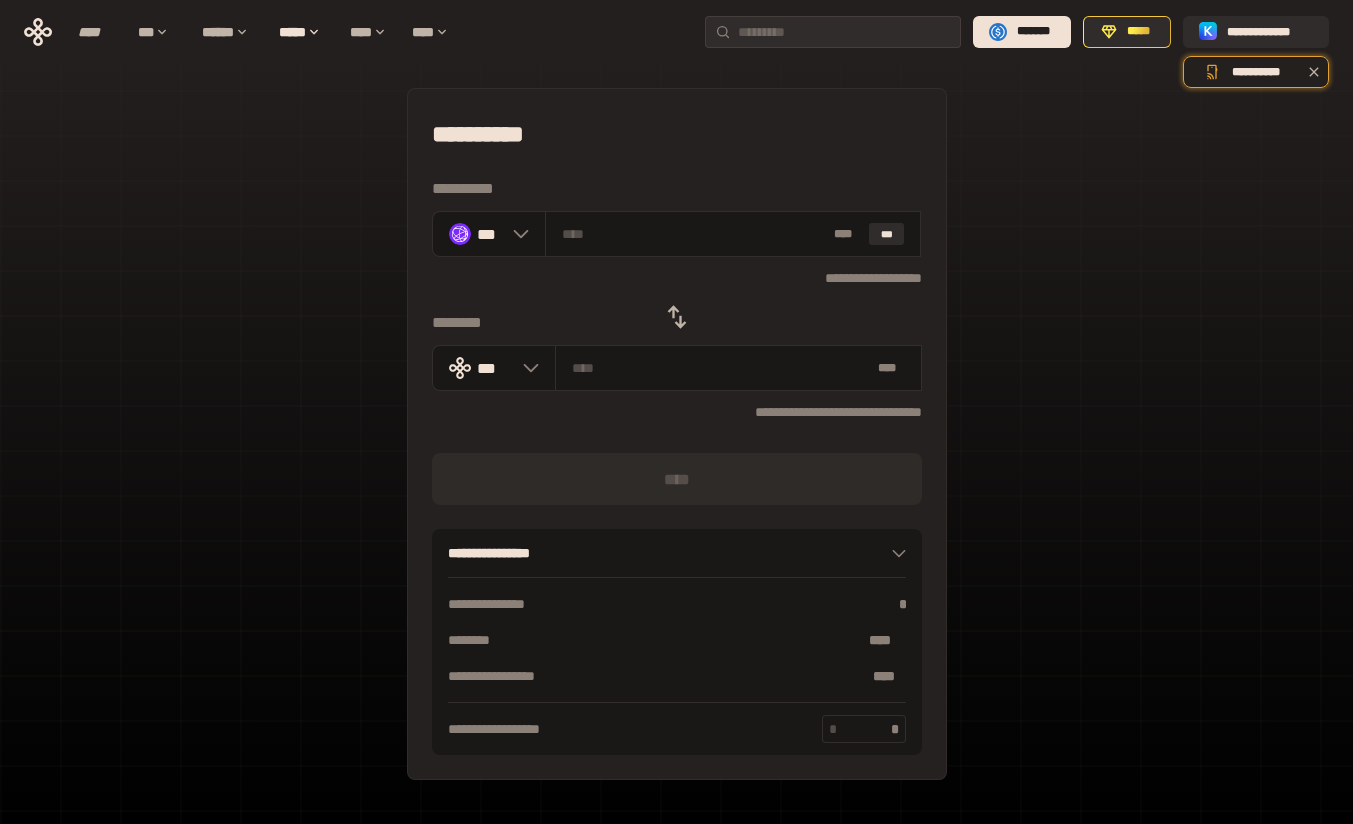 click at bounding box center [694, 234] 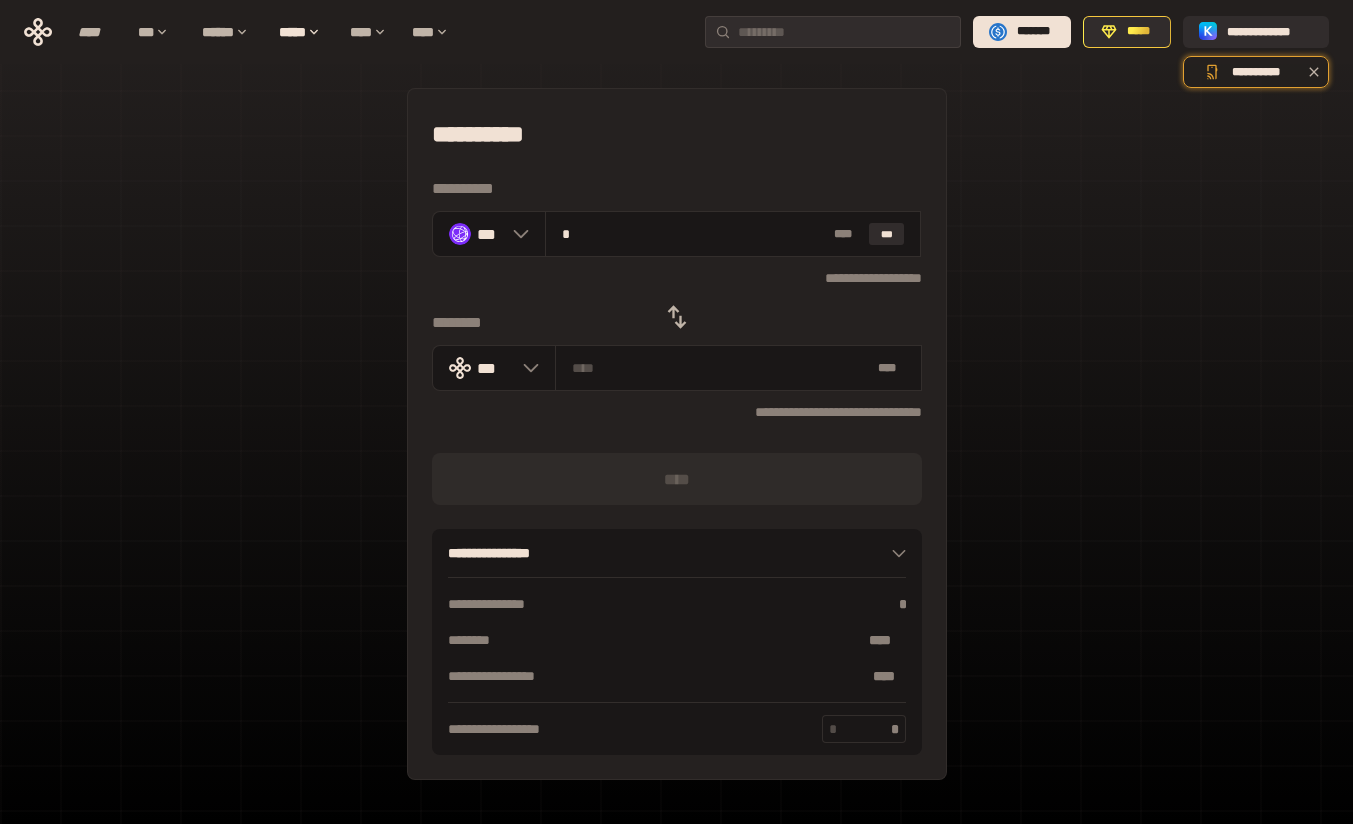 type on "**********" 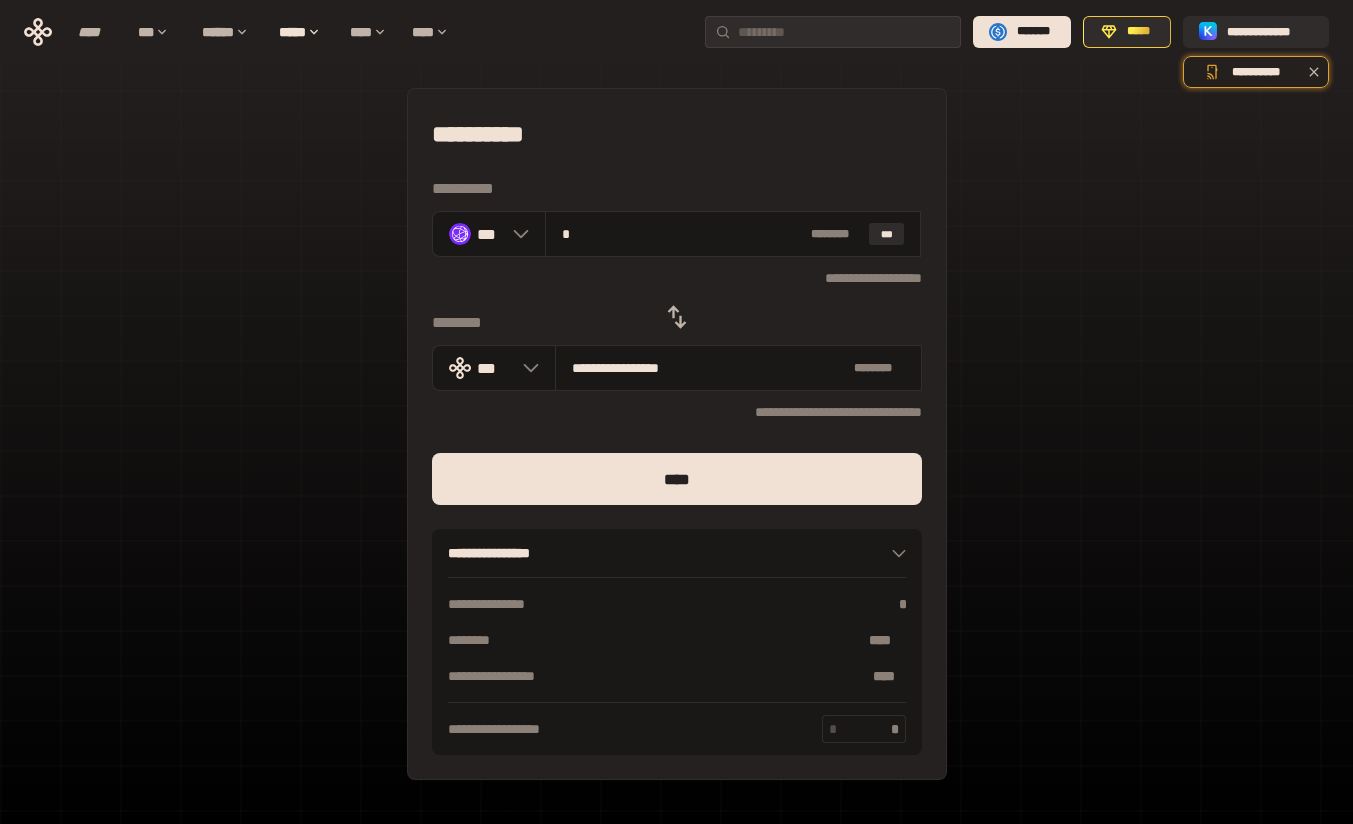 type on "**" 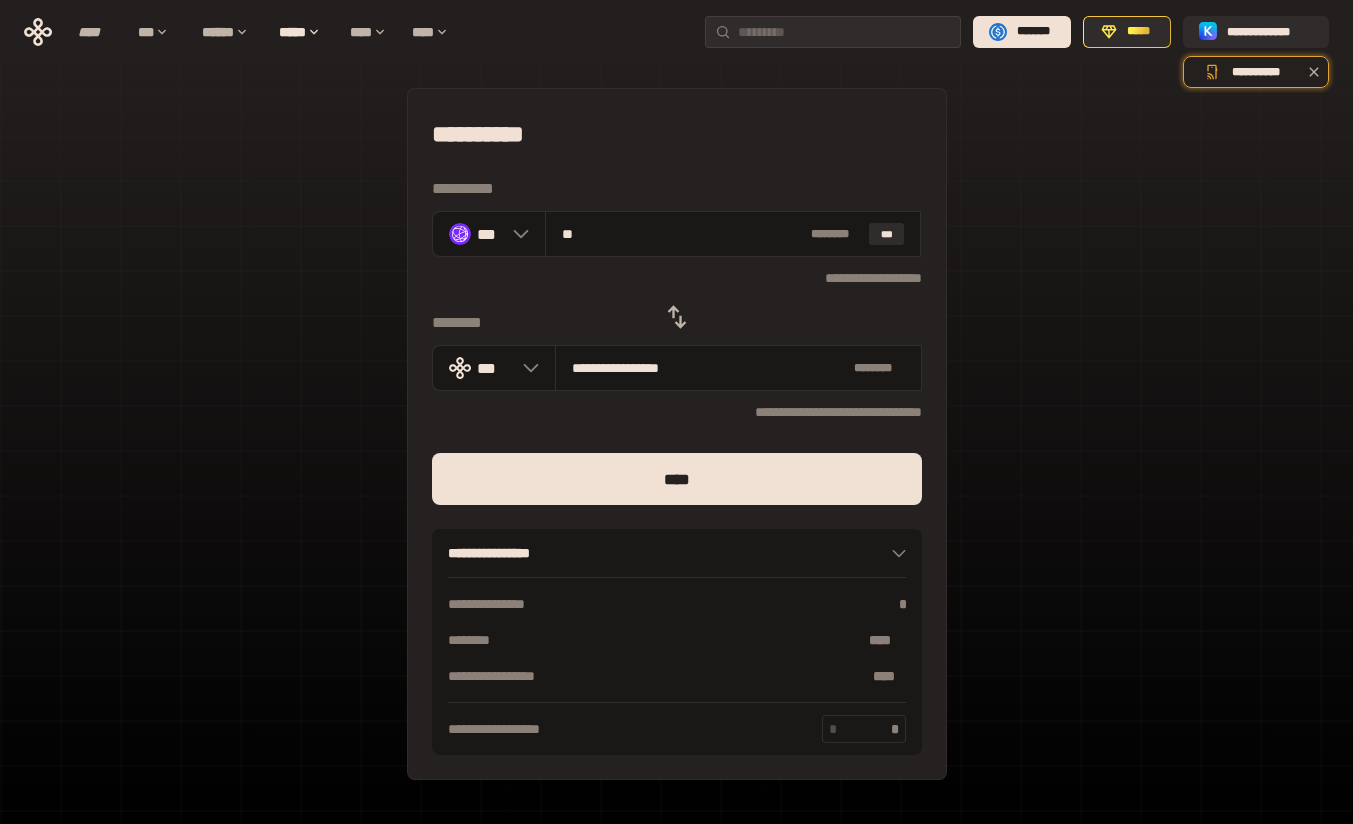 type on "**********" 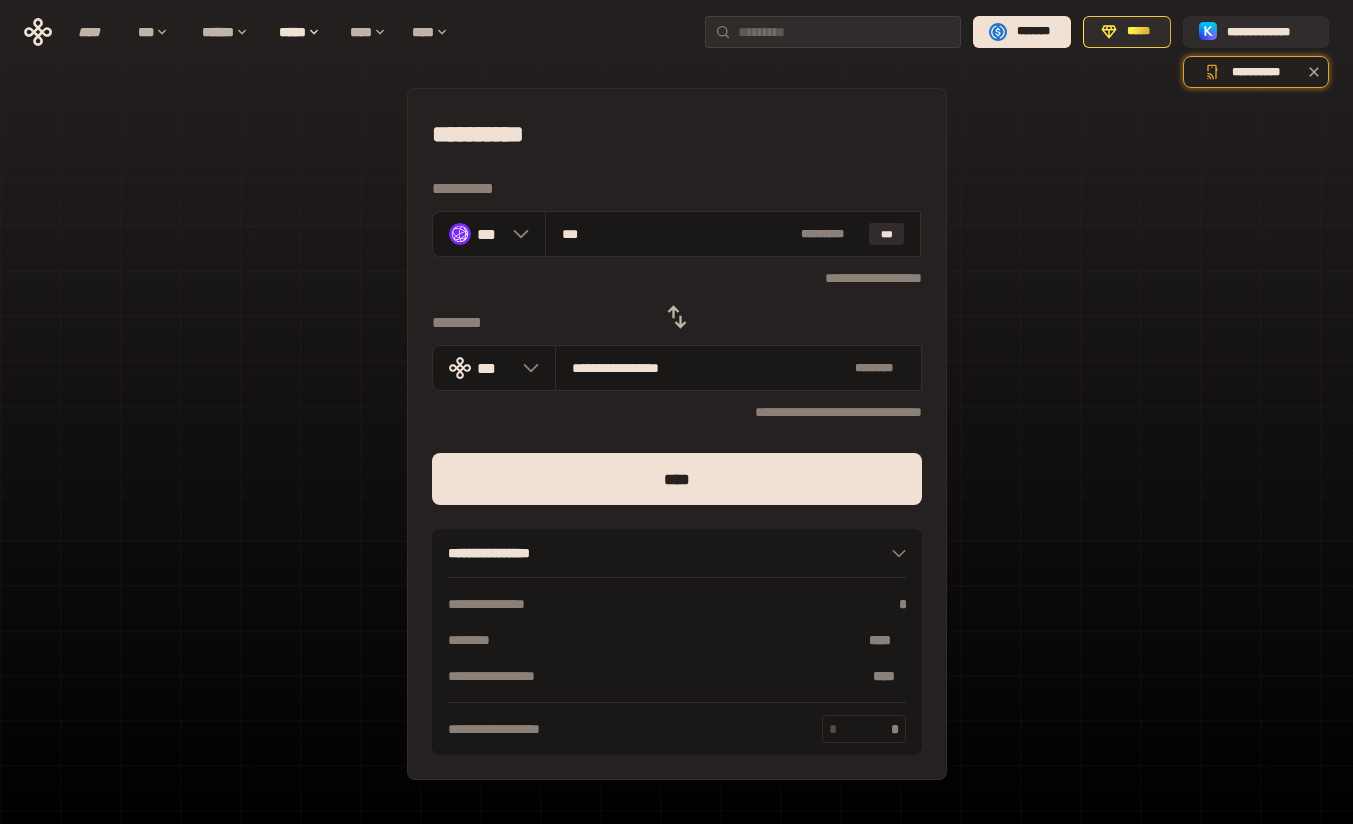 type on "****" 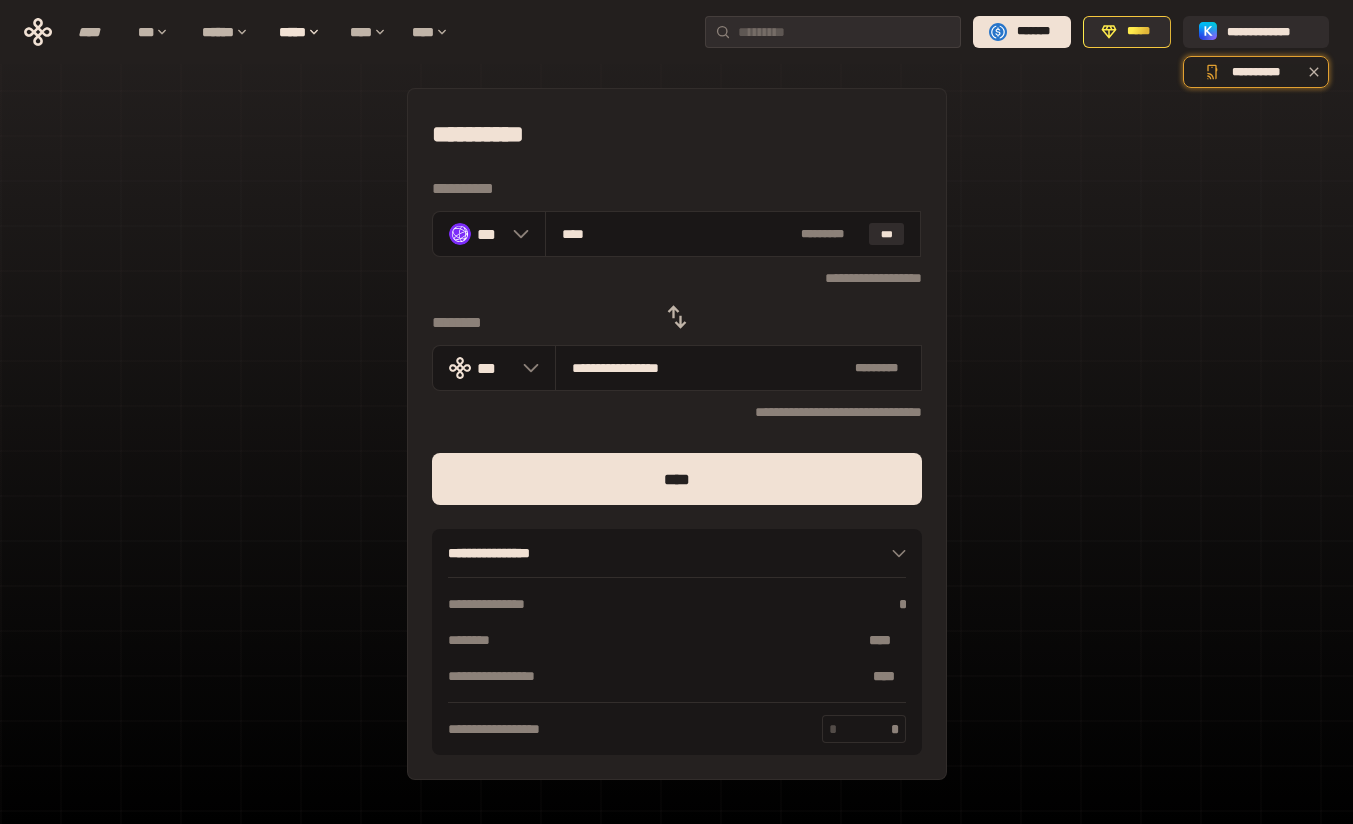 type on "**********" 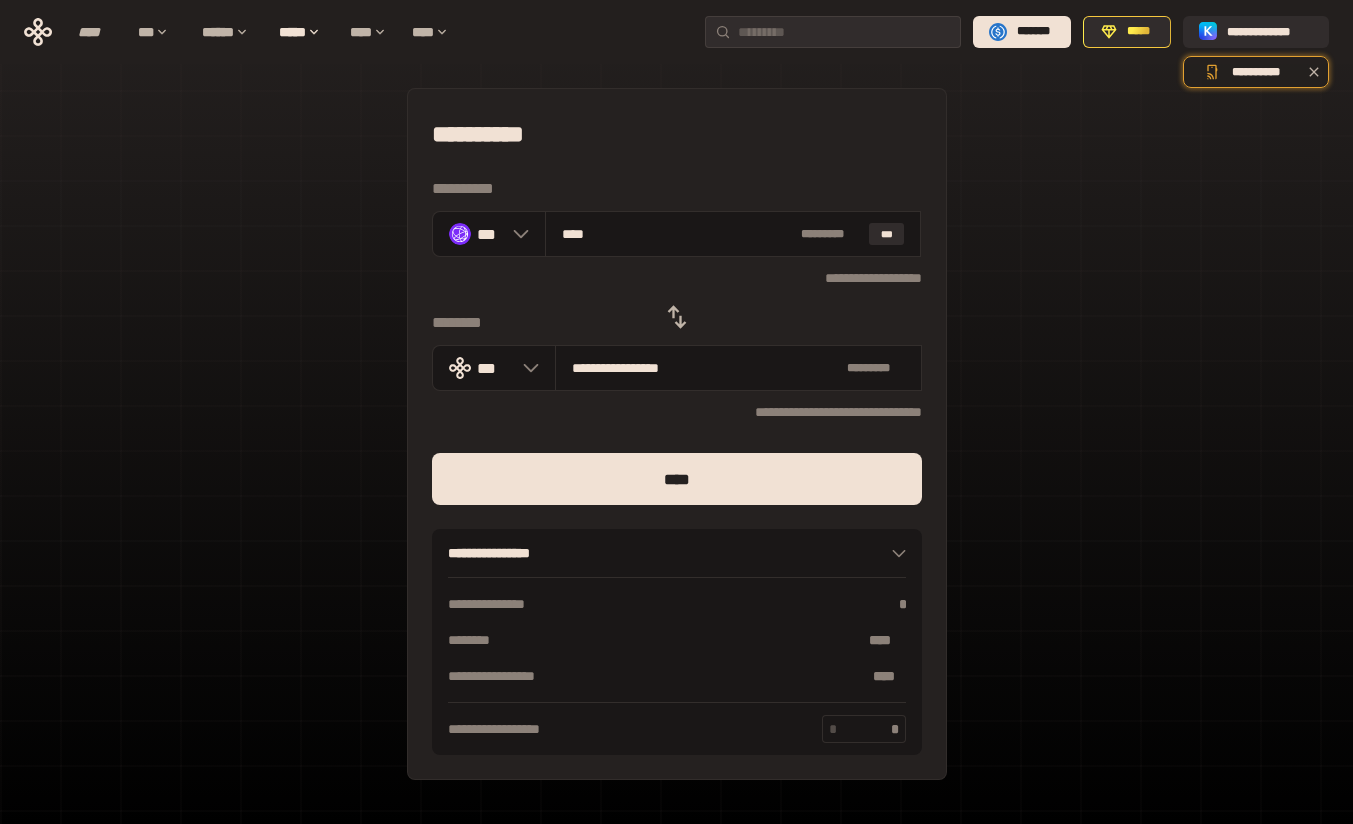 type on "*****" 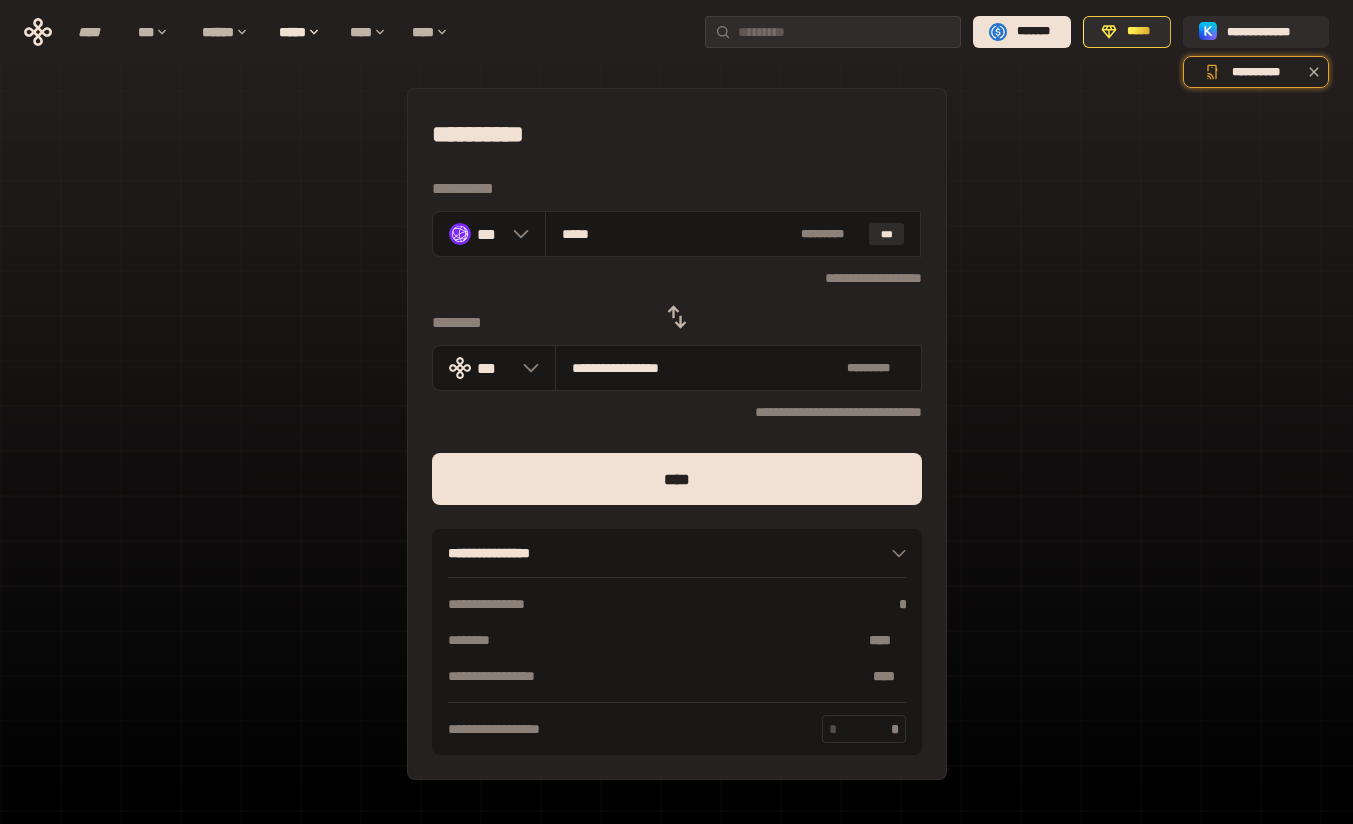 type on "**********" 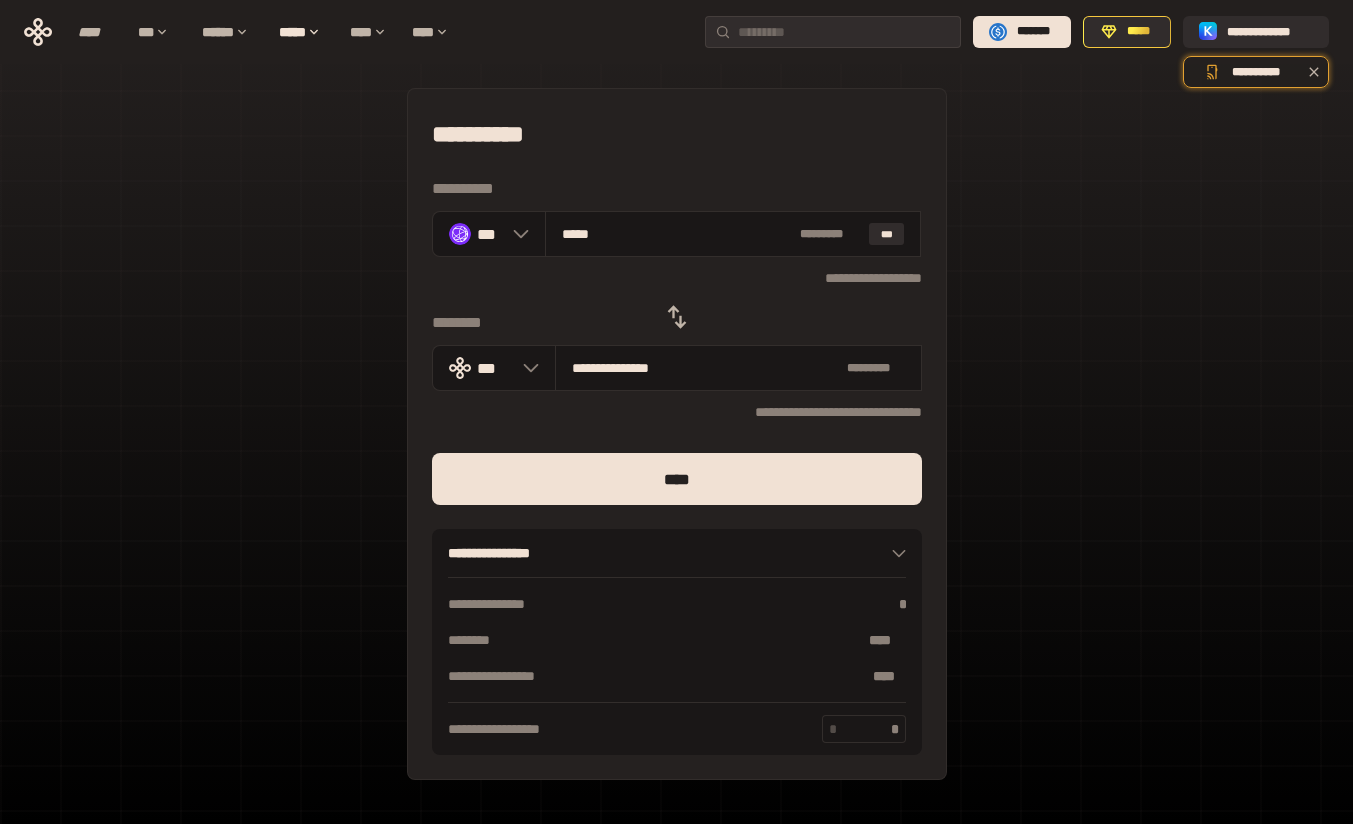 type on "*****" 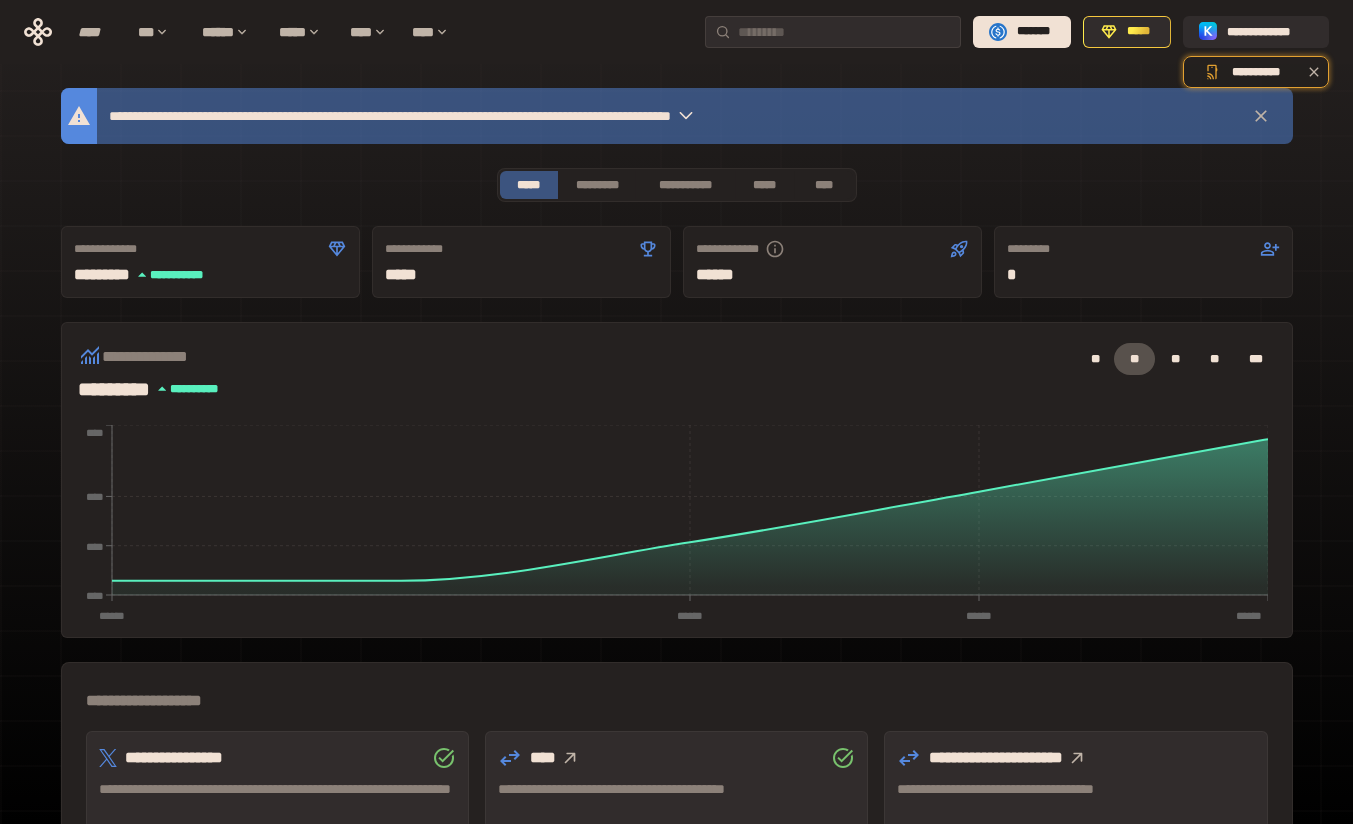 click on "*****" at bounding box center [764, 185] 